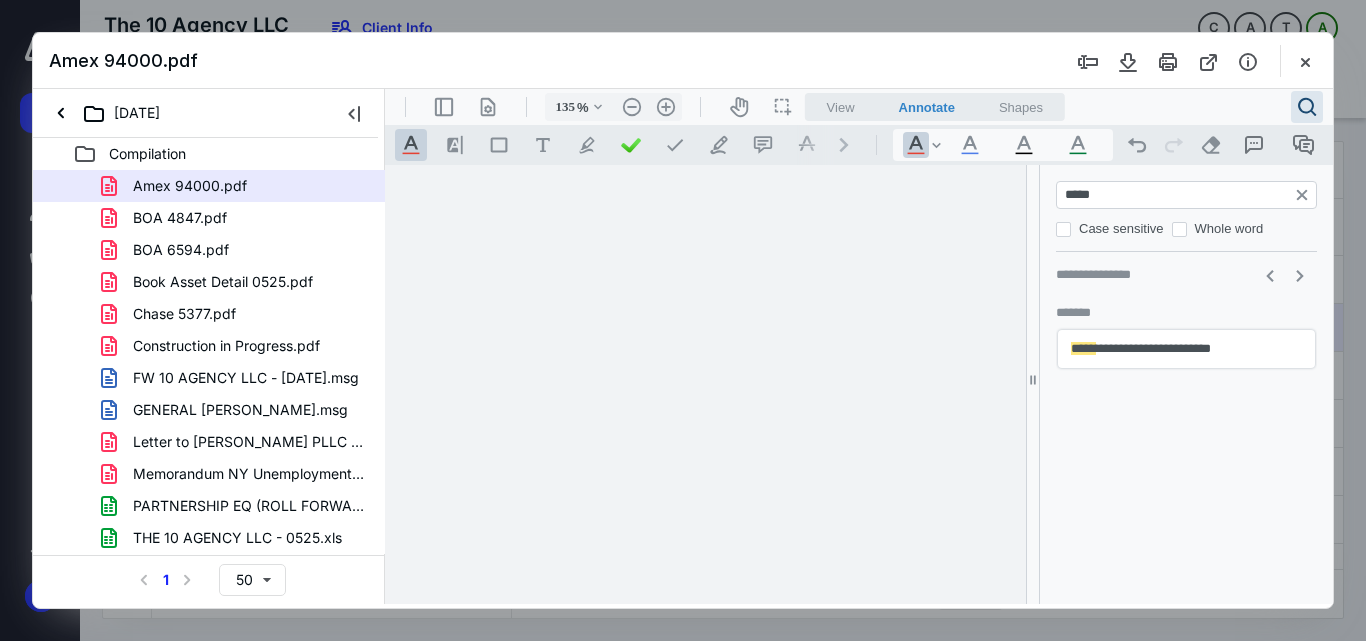 scroll, scrollTop: 0, scrollLeft: 0, axis: both 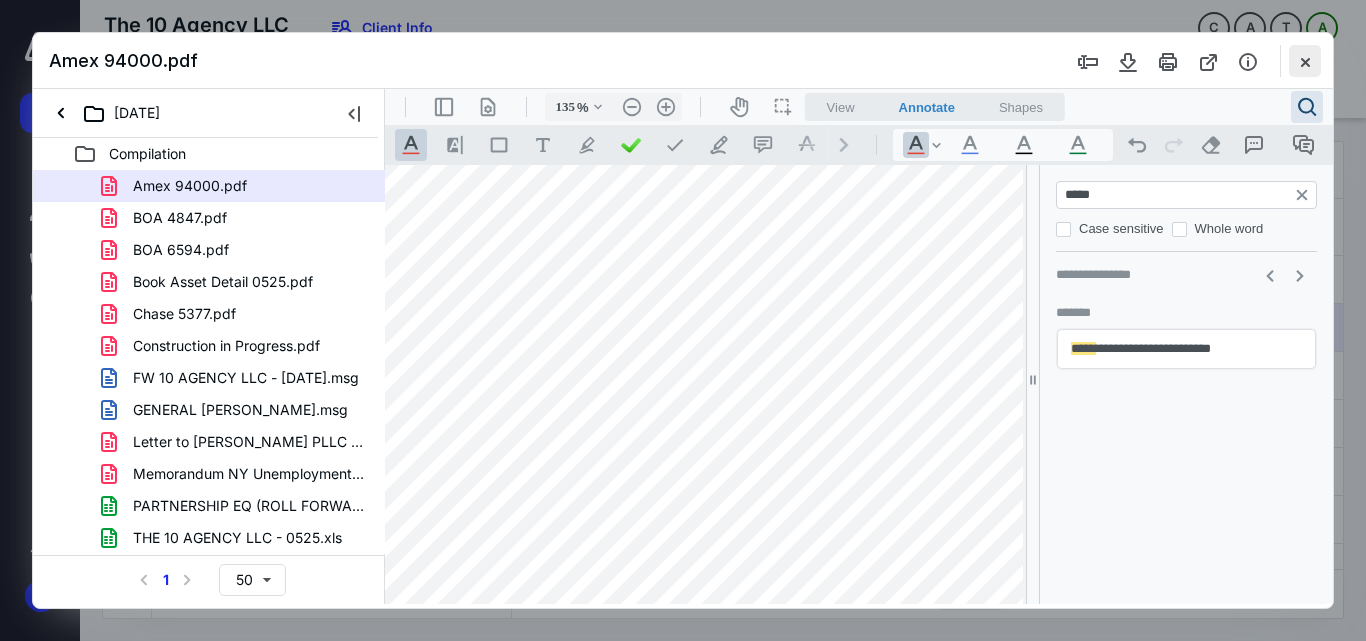 click at bounding box center (1305, 61) 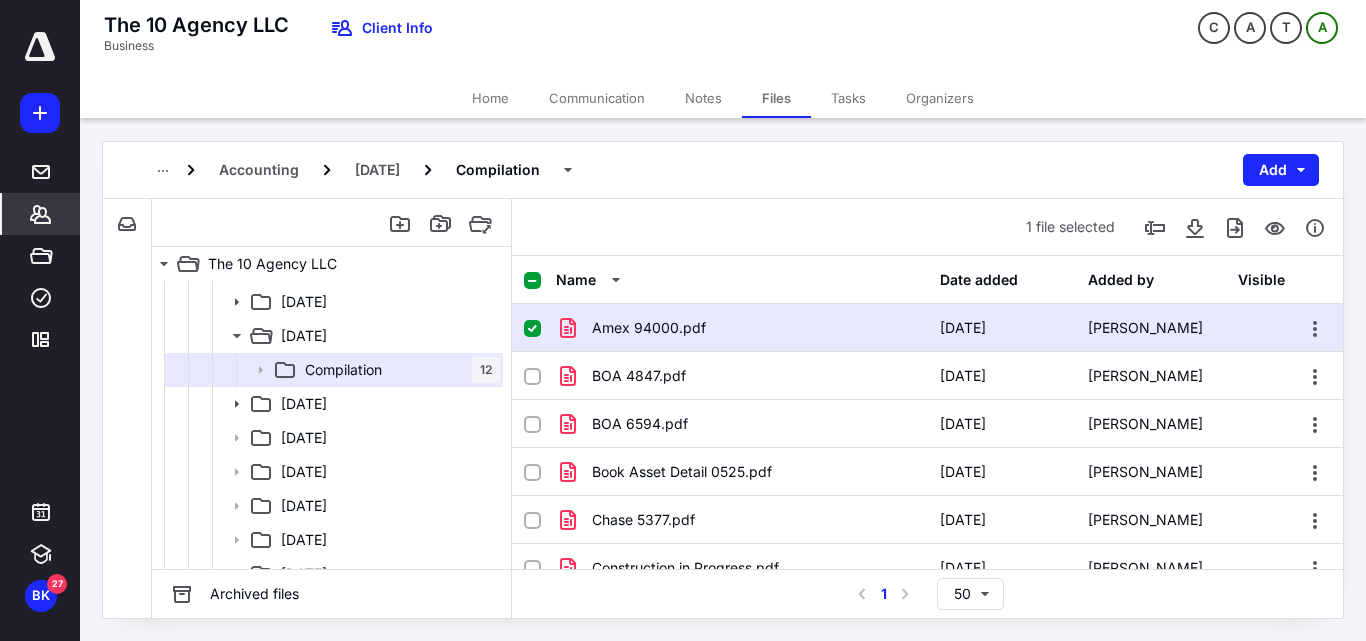 click 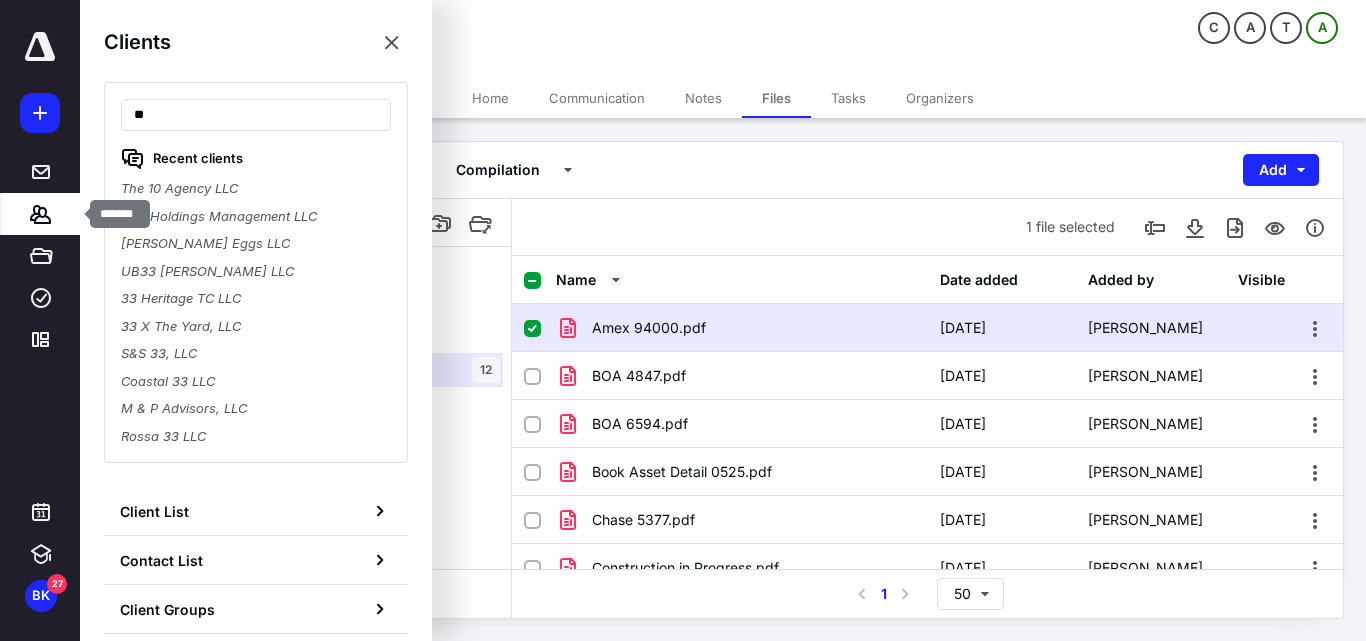 type on "***" 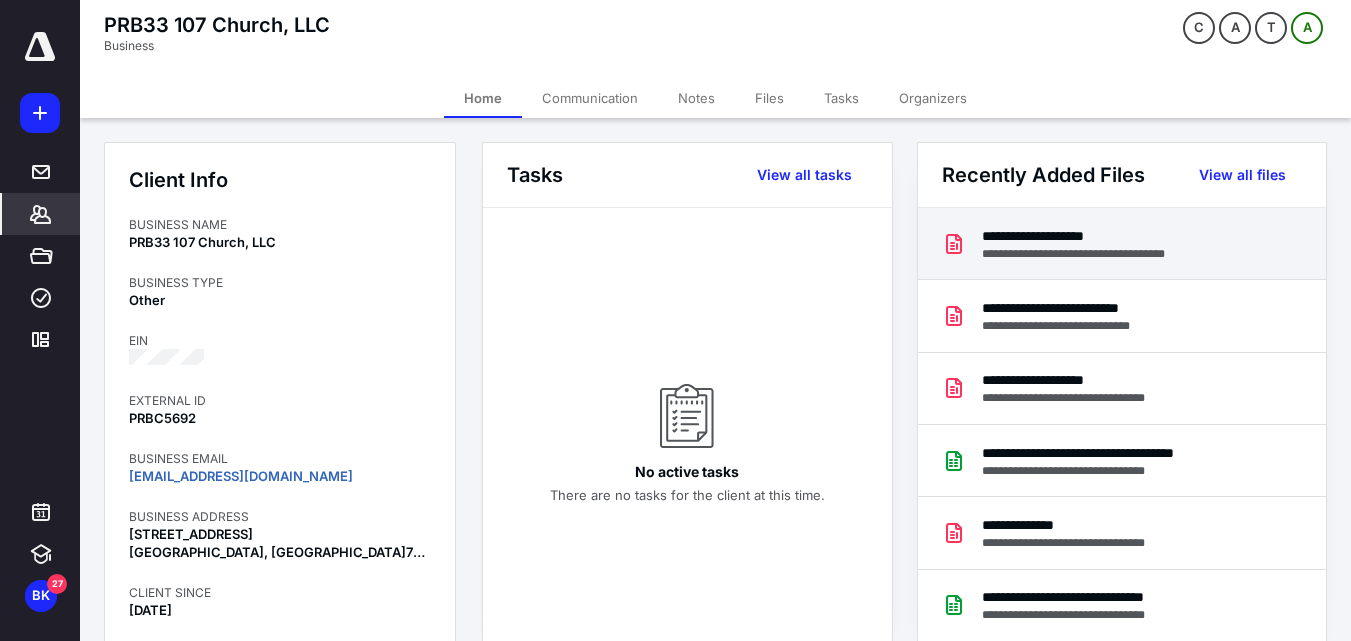 click on "**********" at bounding box center [1094, 236] 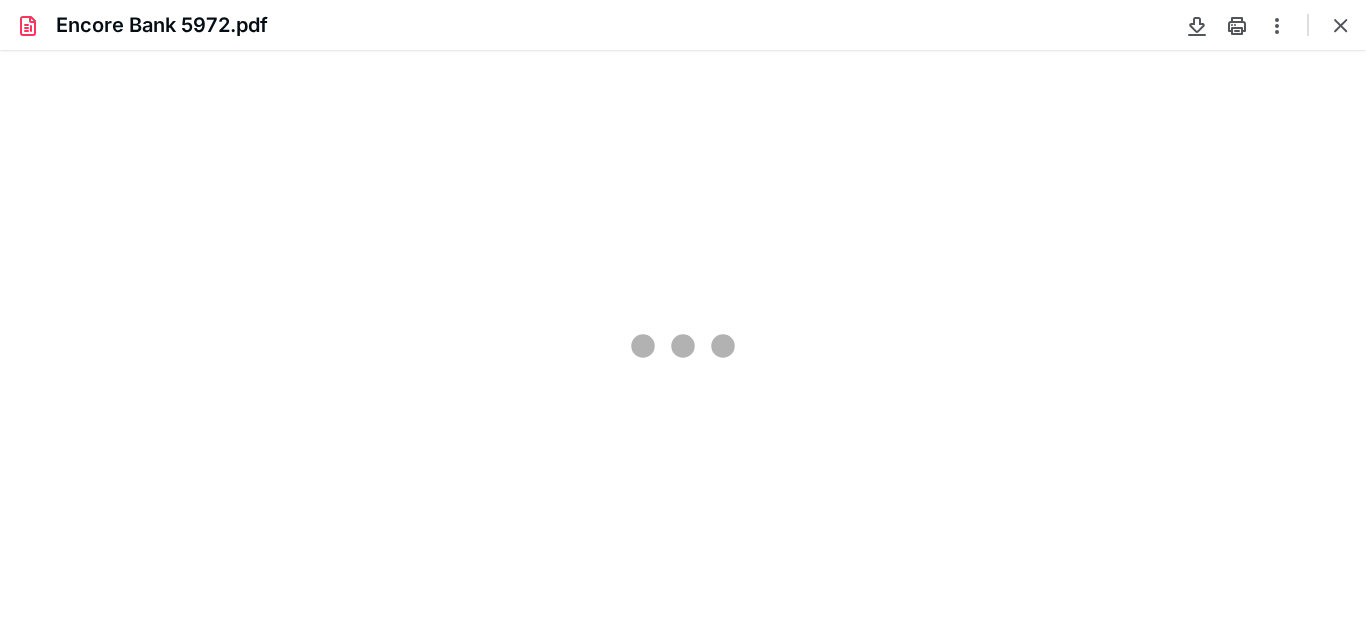 scroll, scrollTop: 0, scrollLeft: 0, axis: both 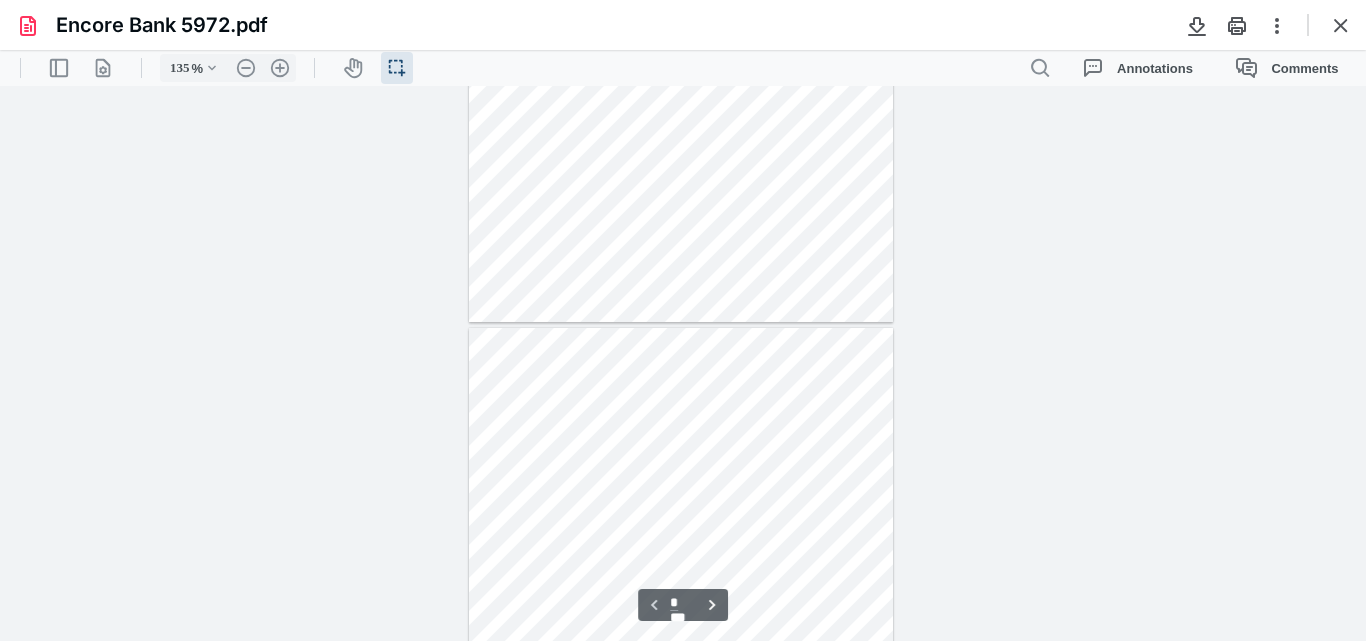 type on "160" 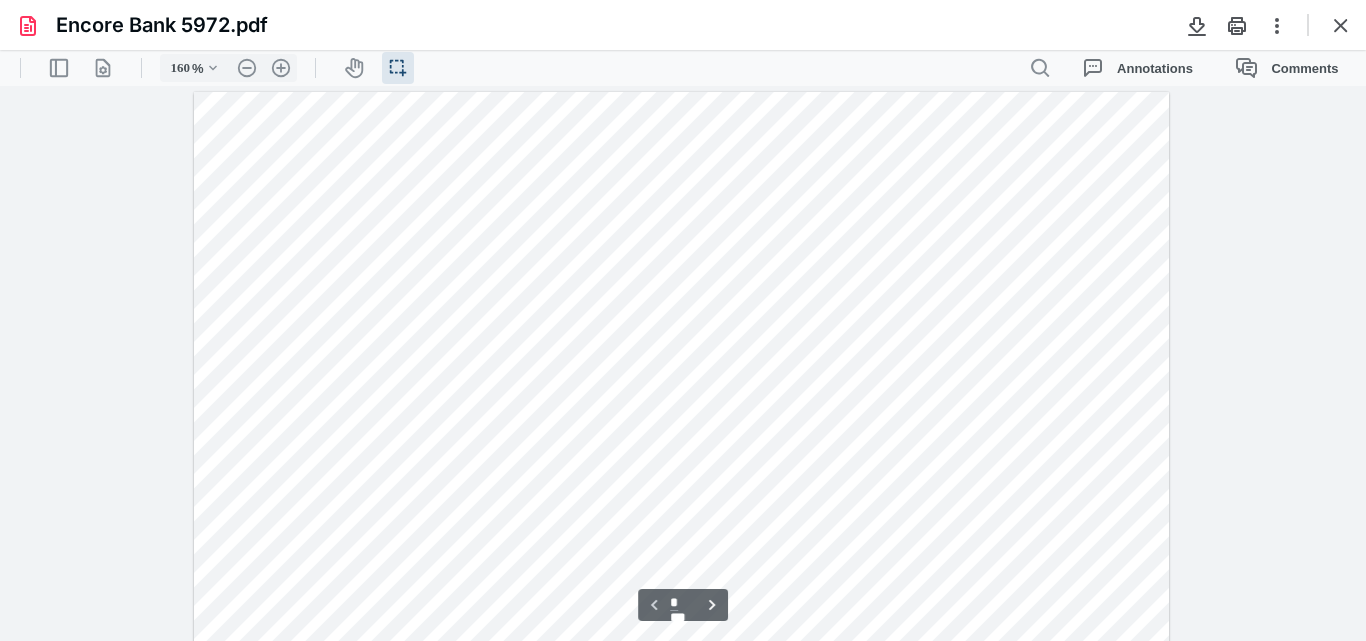 scroll, scrollTop: 300, scrollLeft: 0, axis: vertical 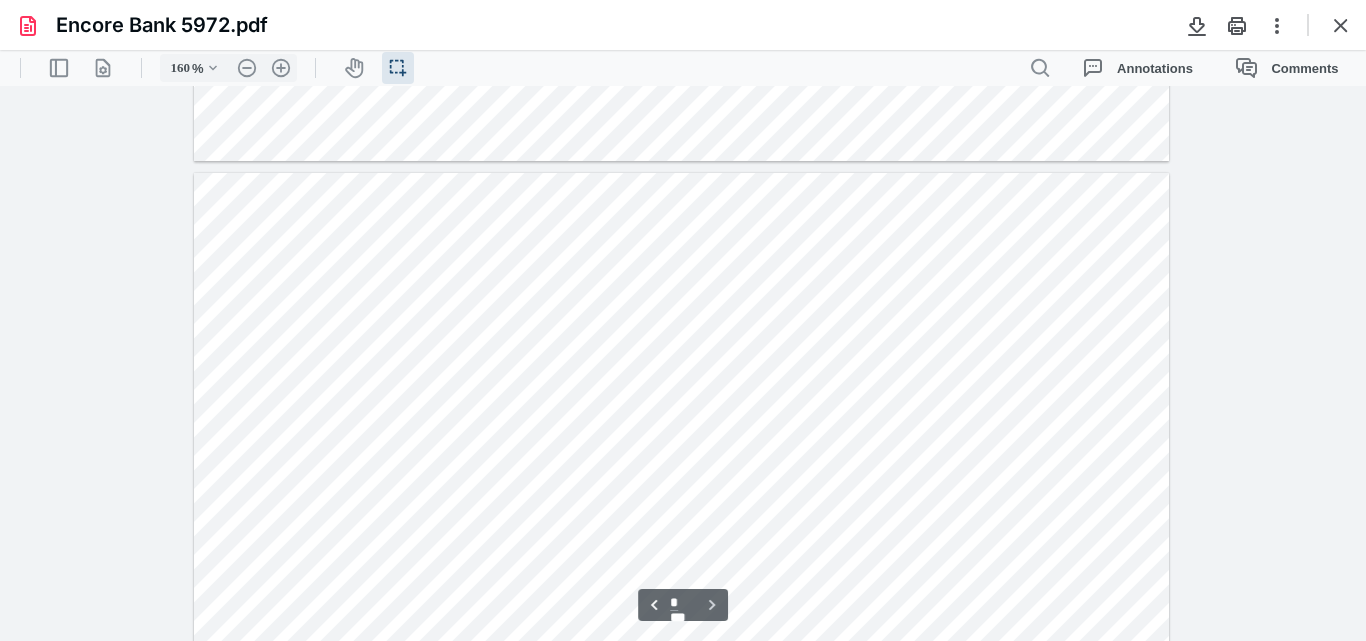 type on "*" 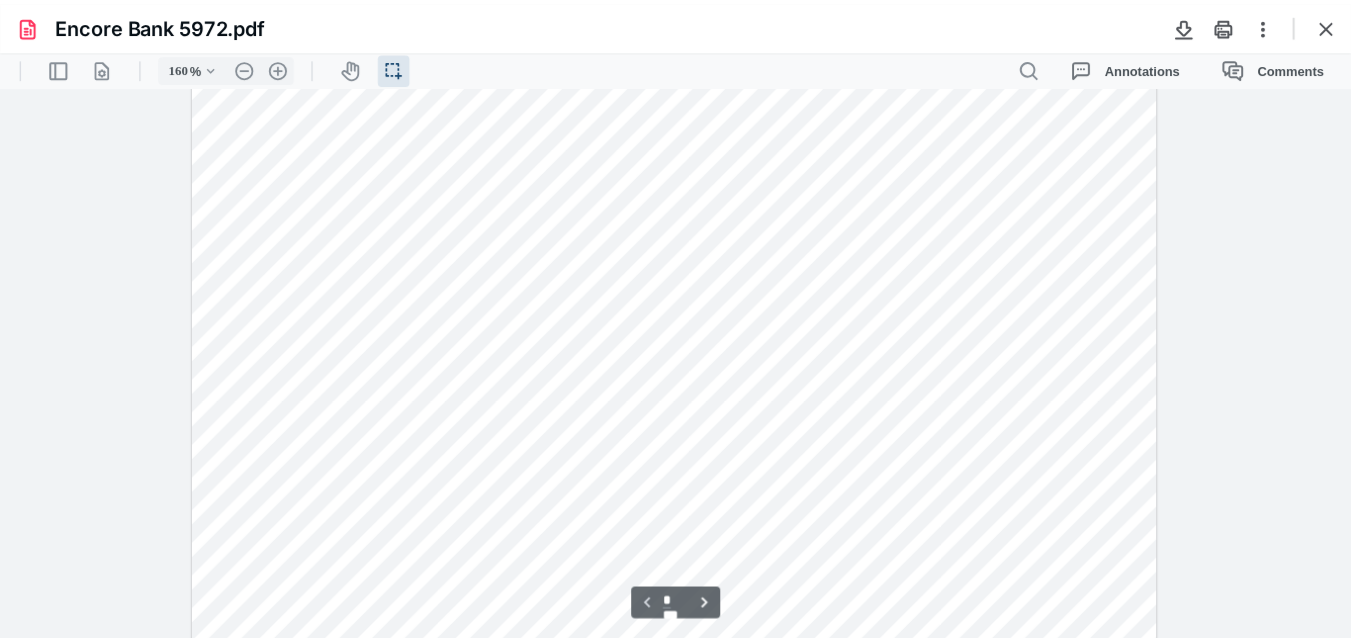 scroll, scrollTop: 293, scrollLeft: 0, axis: vertical 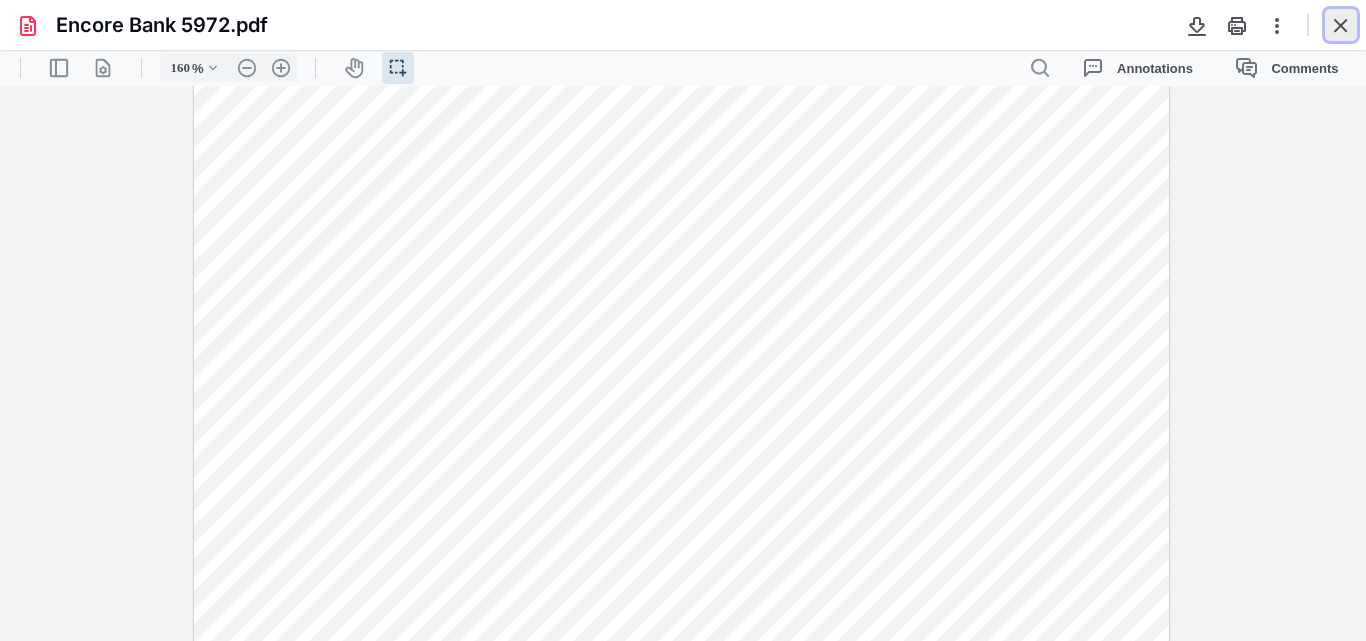click at bounding box center (1341, 25) 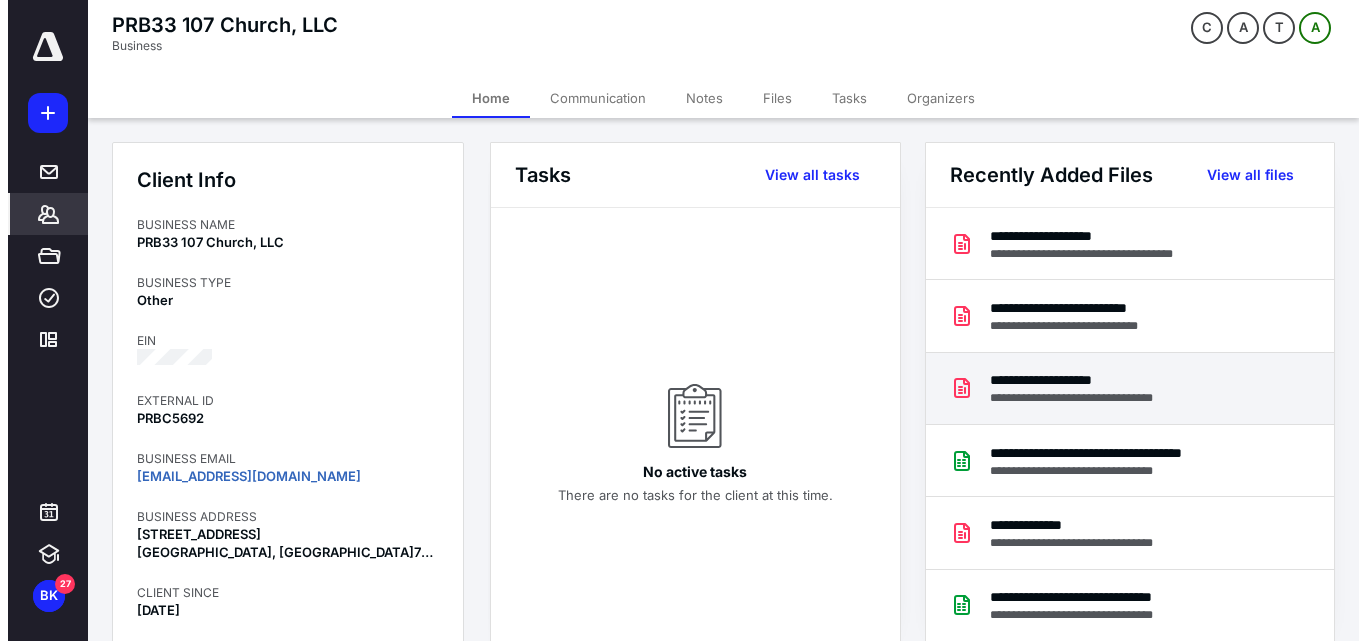 scroll, scrollTop: 100, scrollLeft: 0, axis: vertical 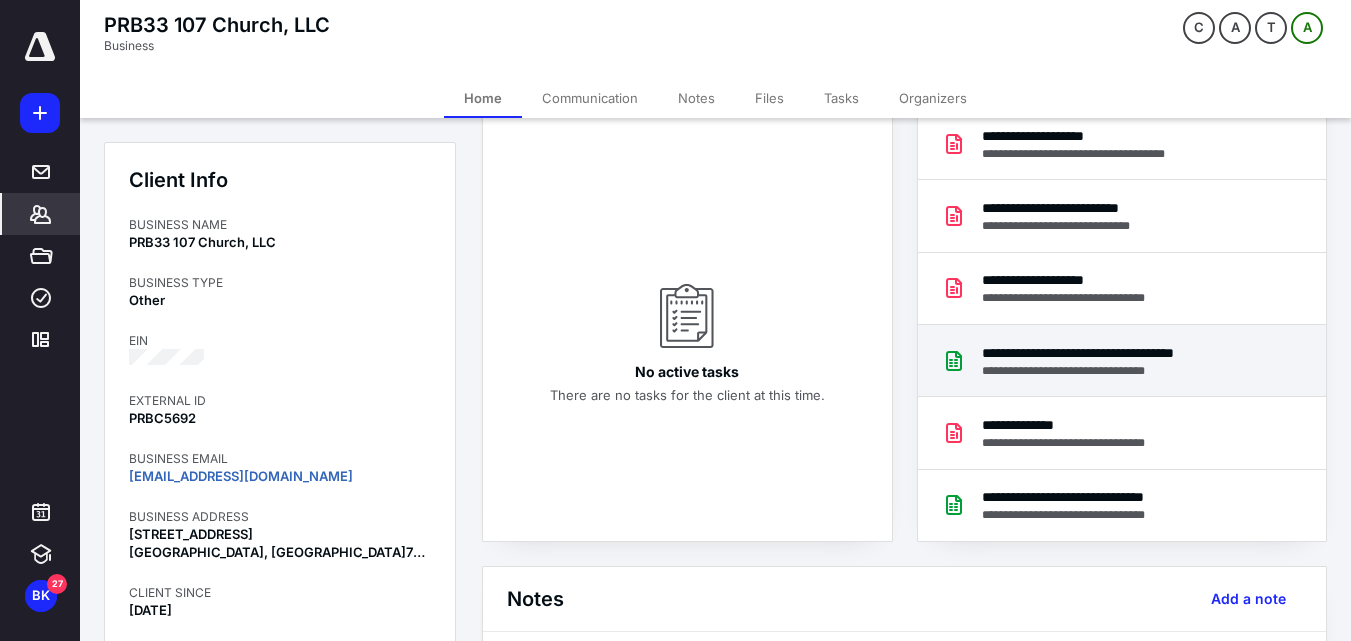 click on "**********" at bounding box center [1126, 353] 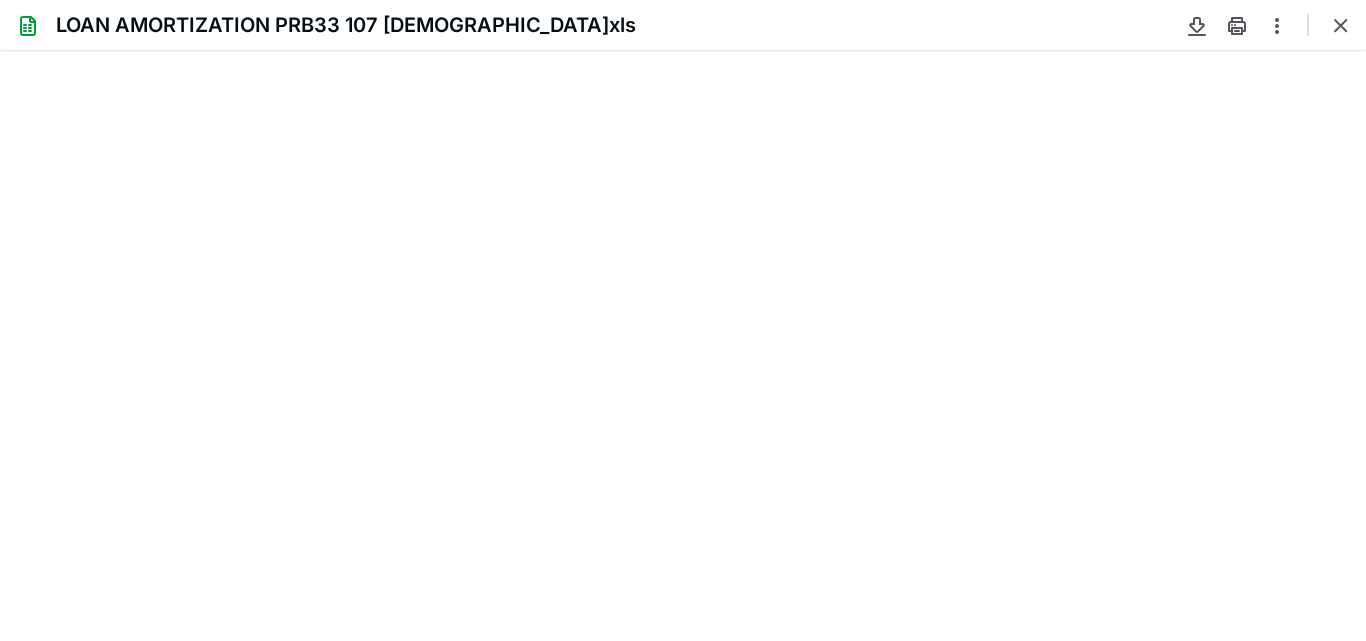 scroll, scrollTop: 0, scrollLeft: 0, axis: both 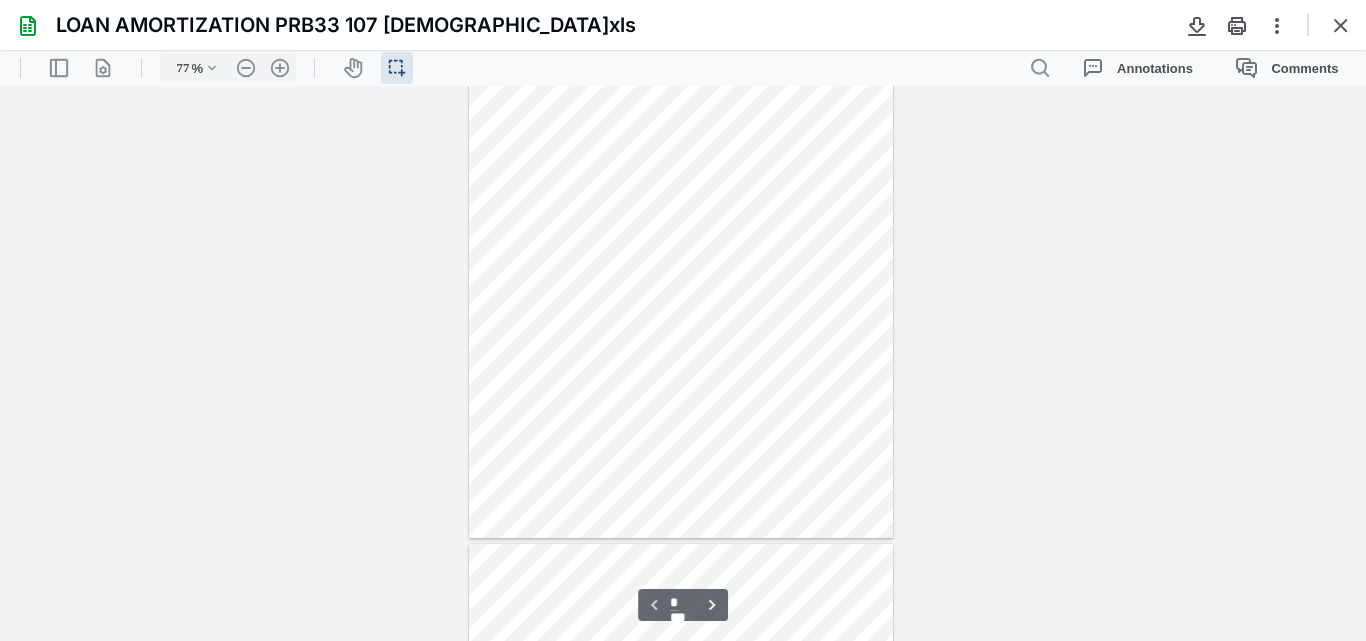 type on "85" 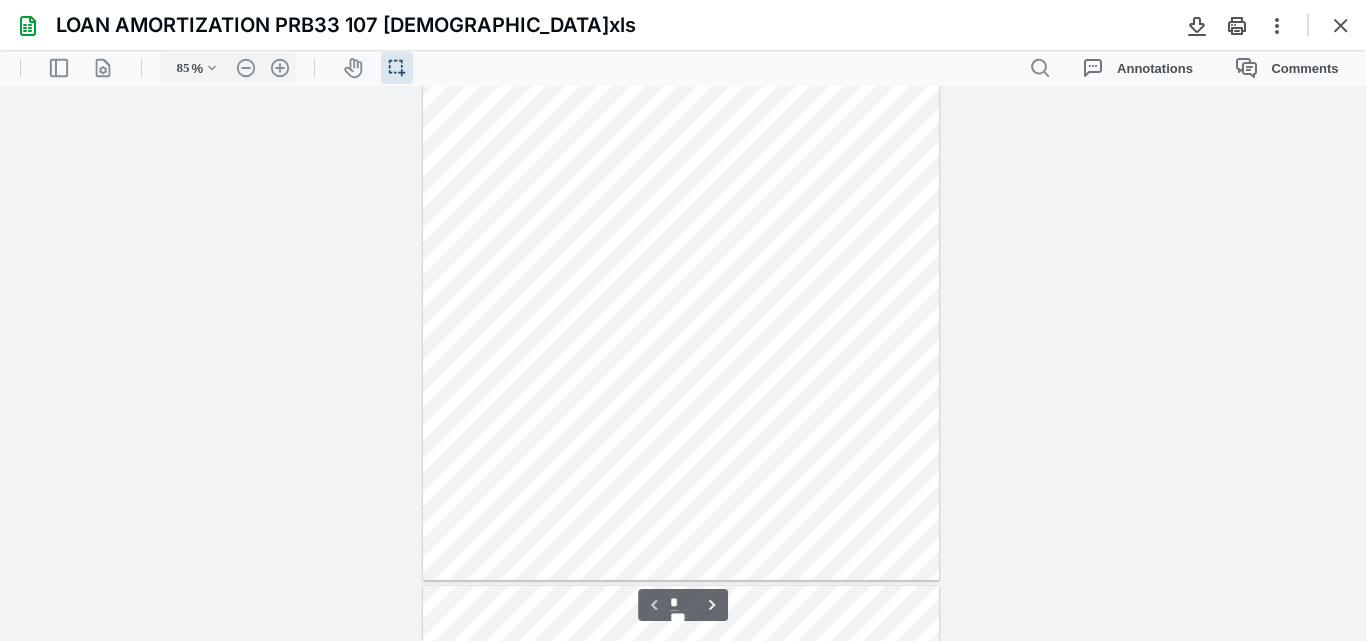 type on "*" 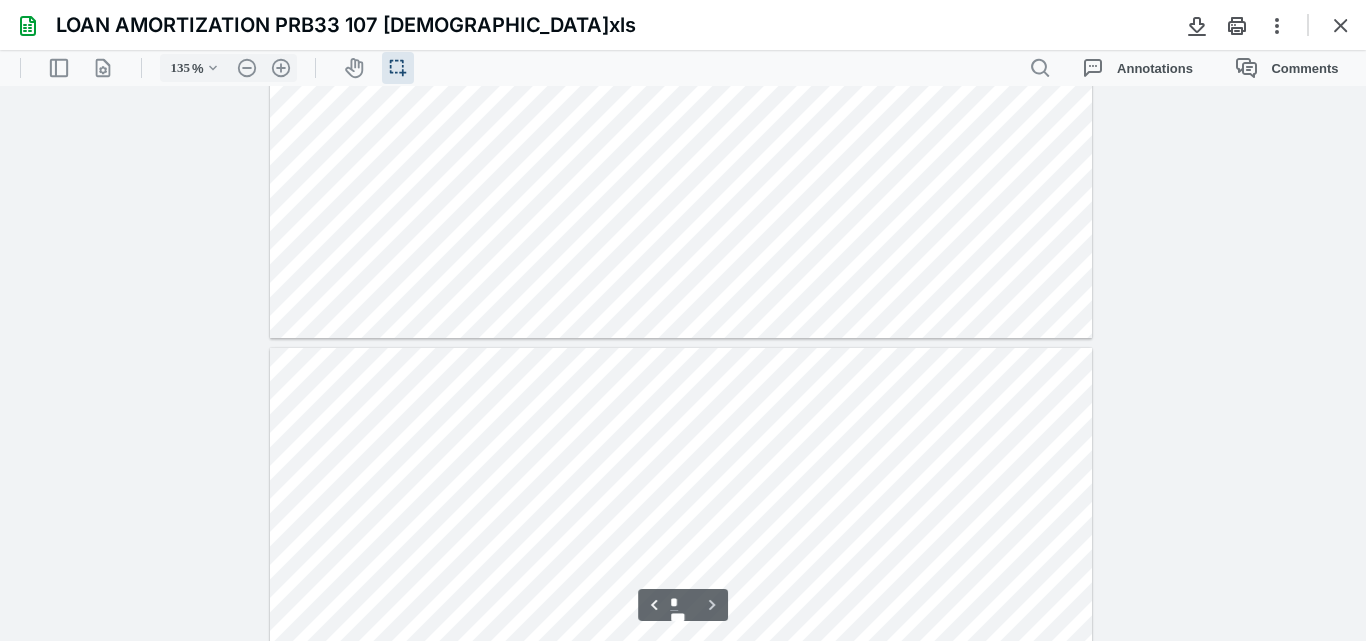 type on "160" 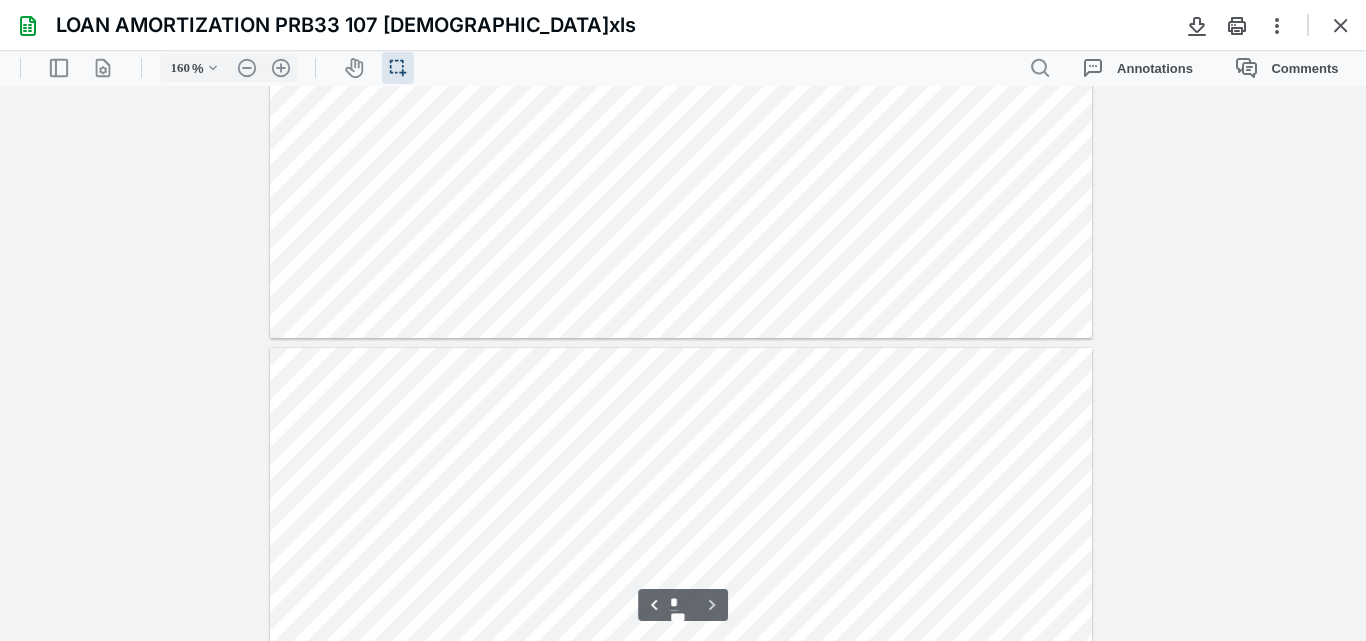 scroll, scrollTop: 1297, scrollLeft: 0, axis: vertical 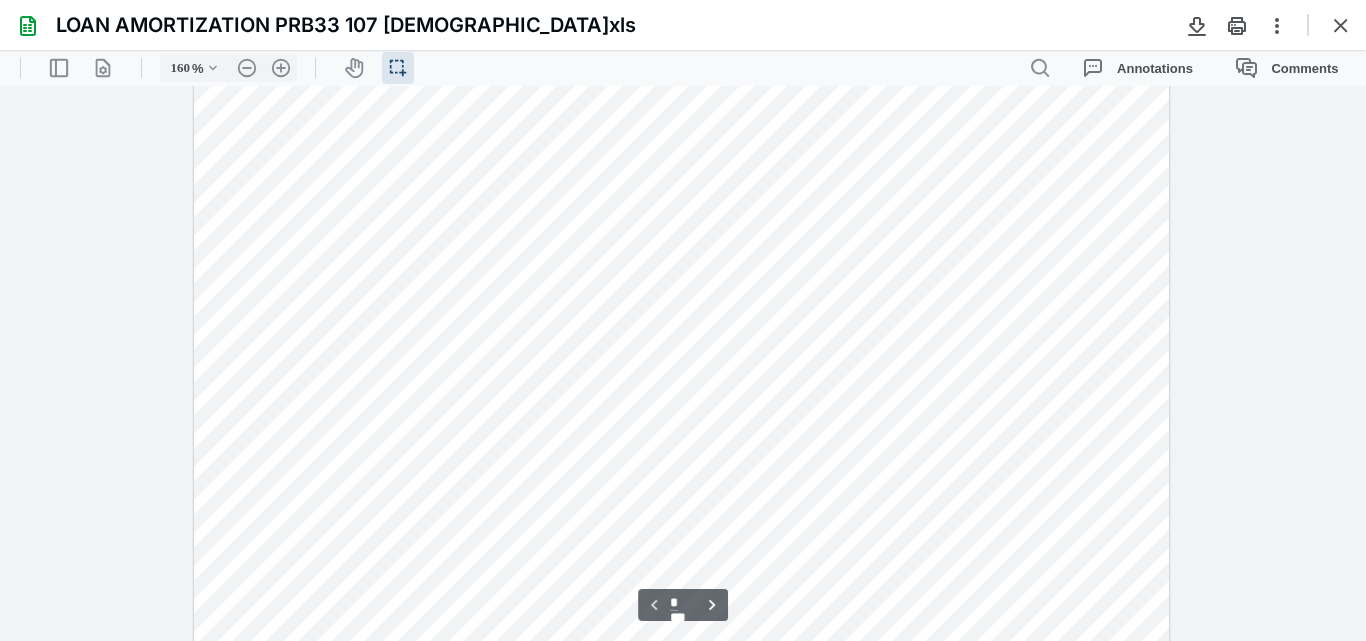 type on "*" 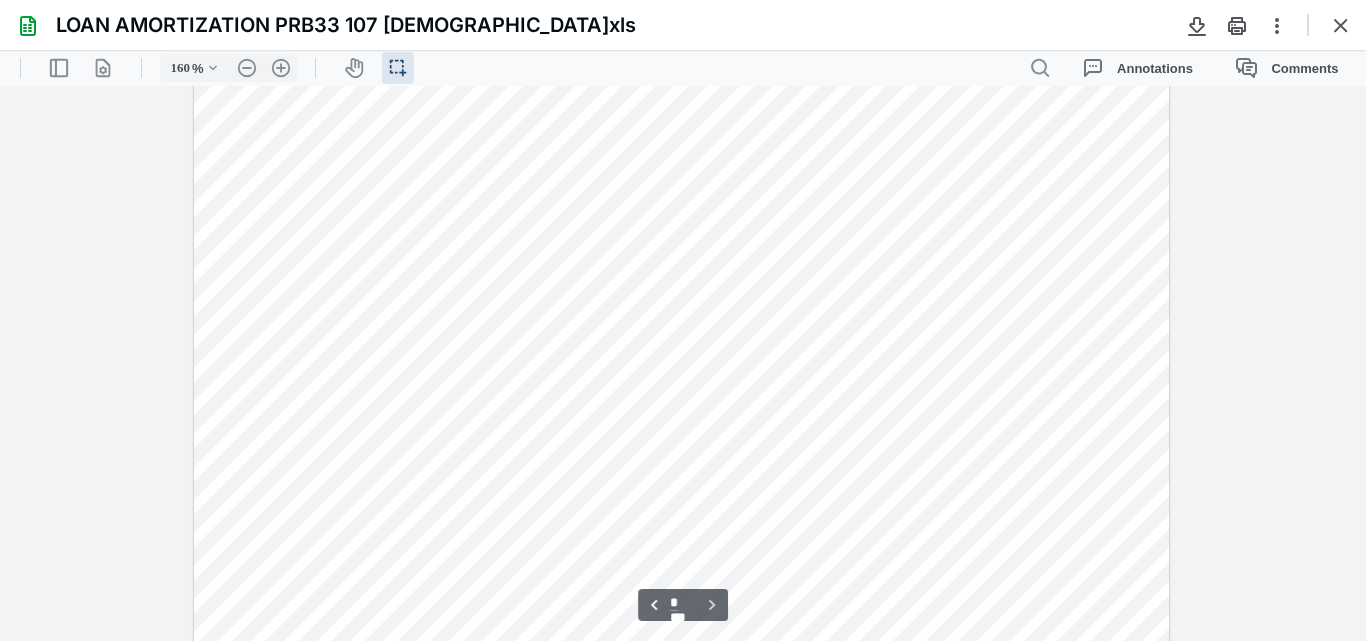 scroll, scrollTop: 1300, scrollLeft: 0, axis: vertical 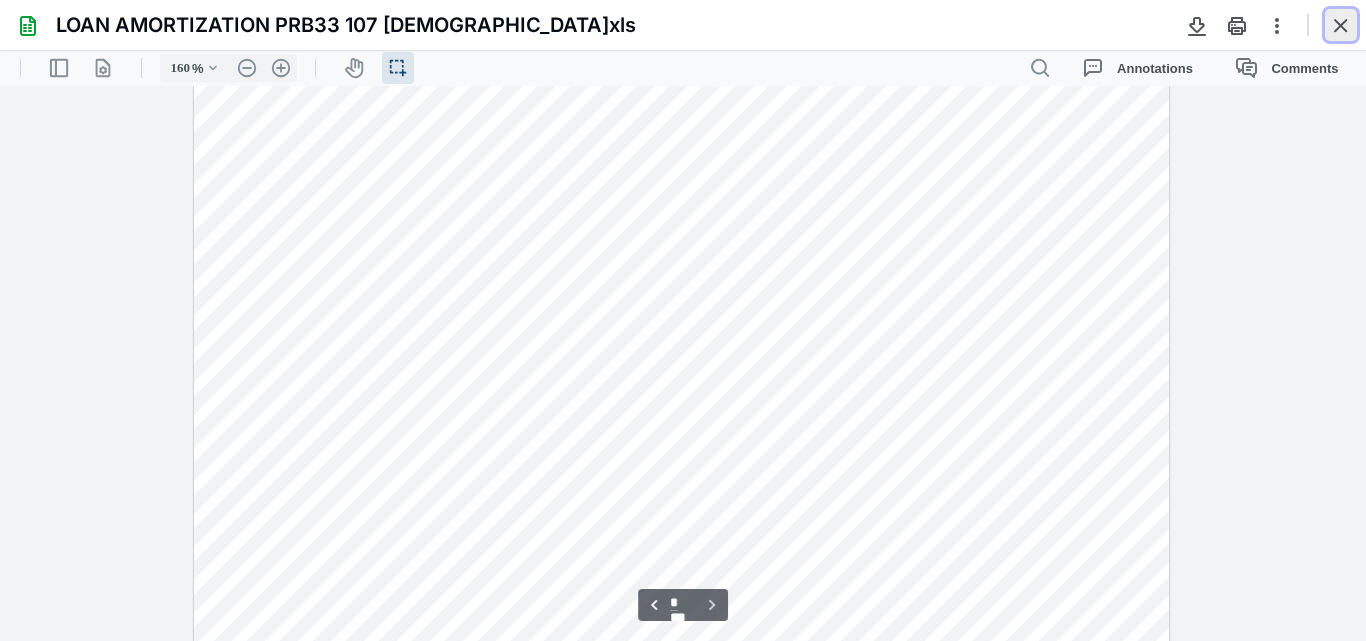 click at bounding box center [1341, 25] 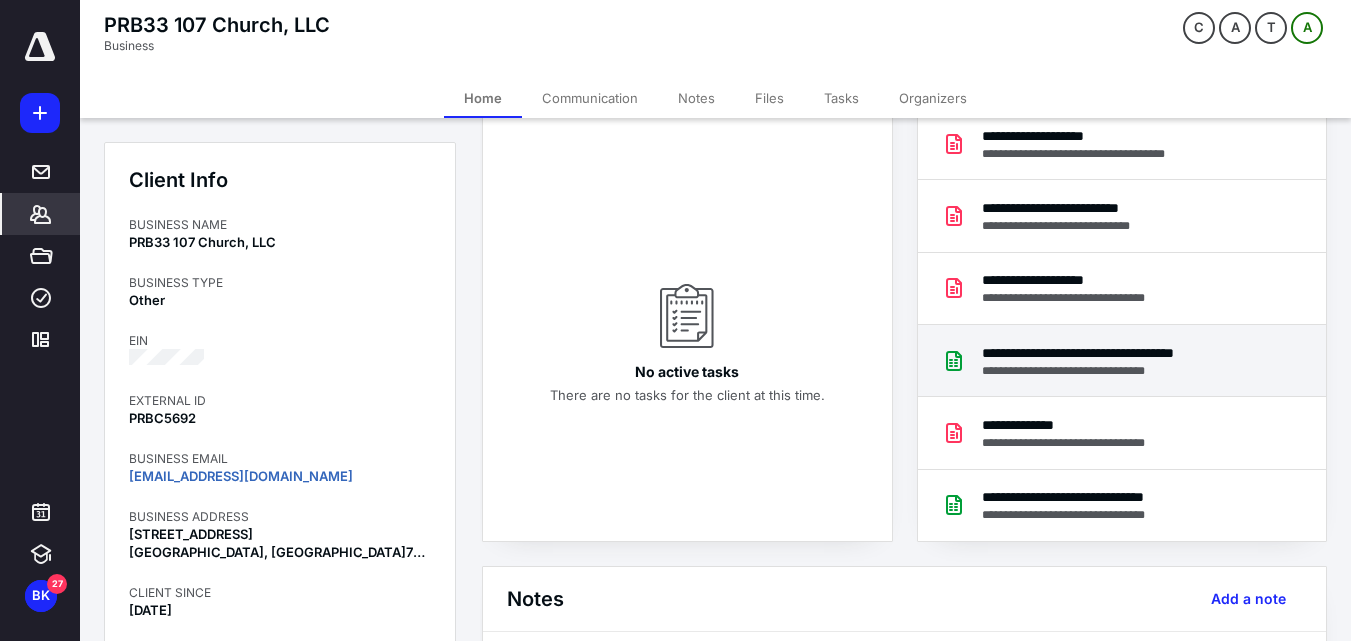 click on "**********" at bounding box center [1126, 371] 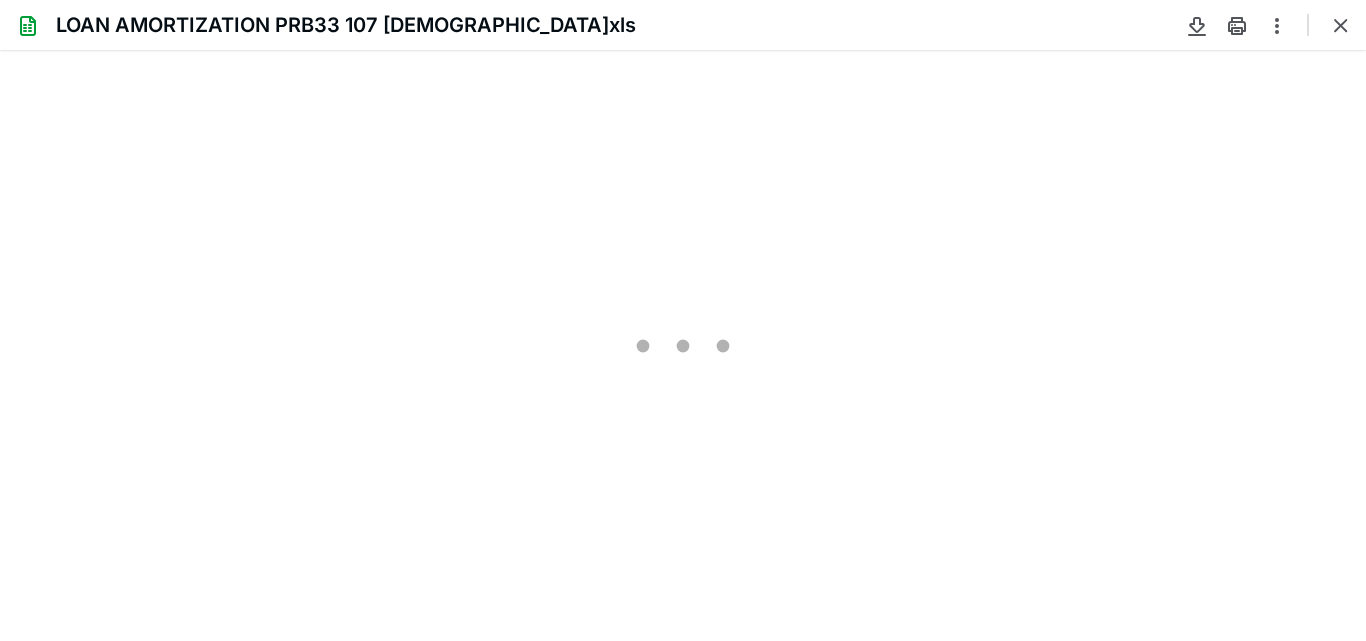 scroll, scrollTop: 0, scrollLeft: 0, axis: both 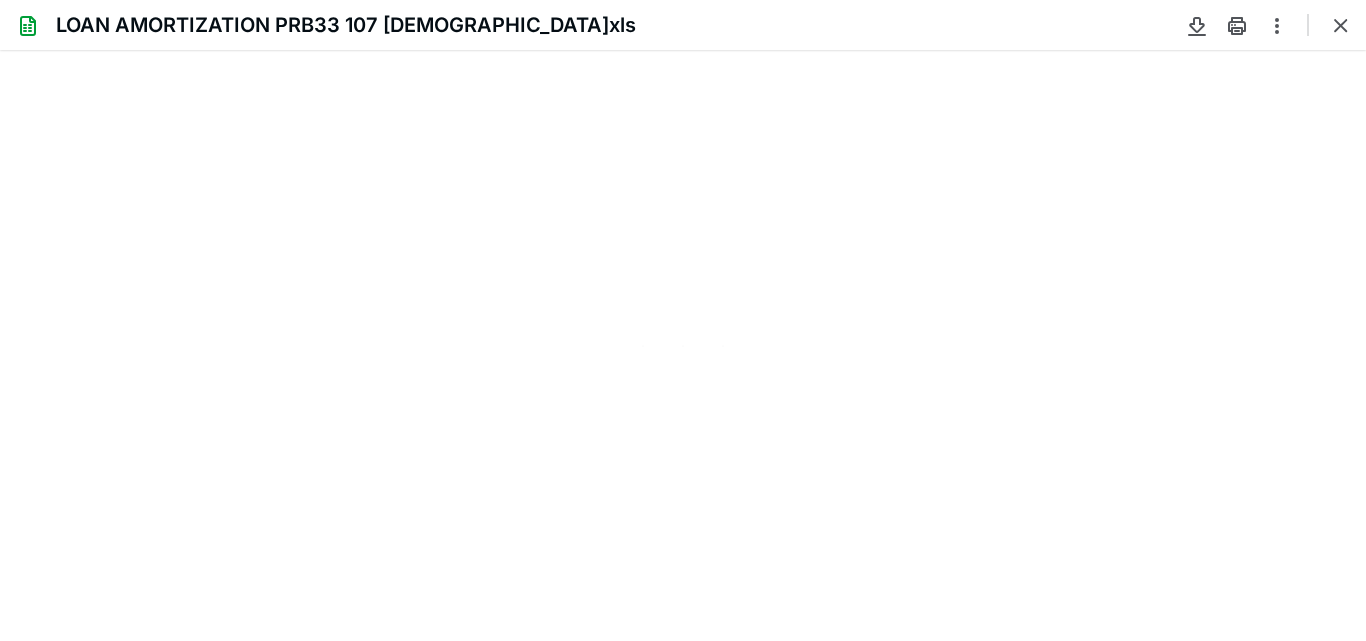 type on "70" 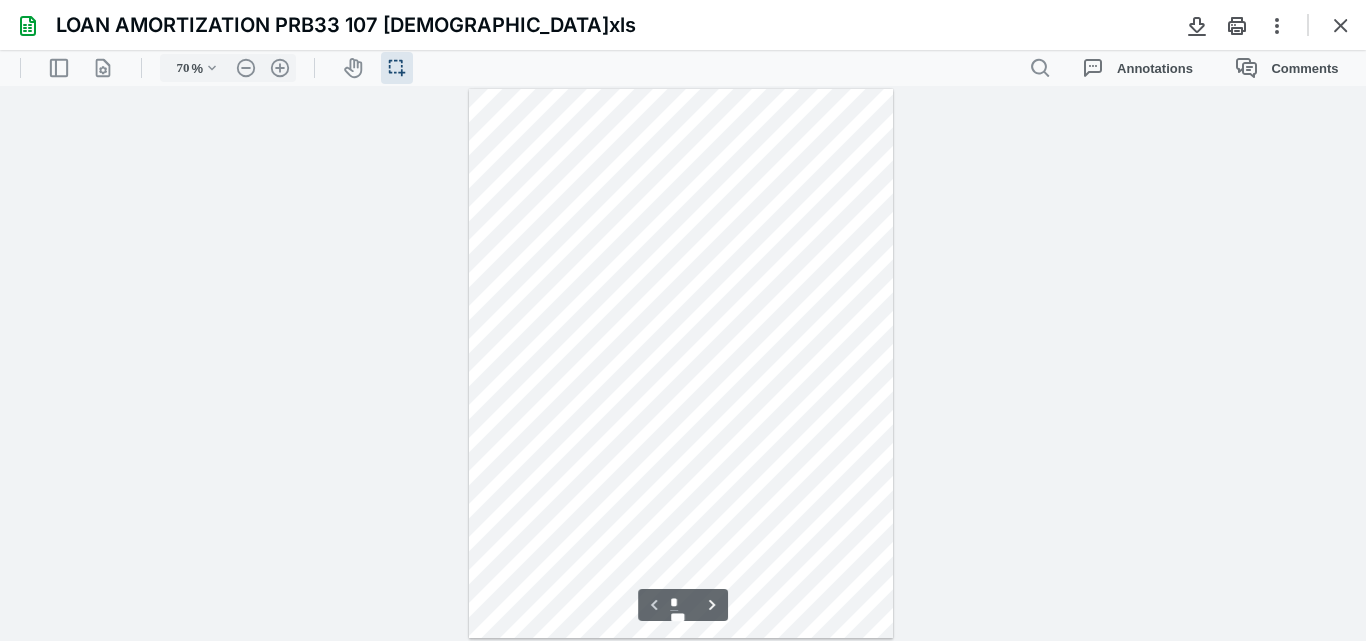 type on "*" 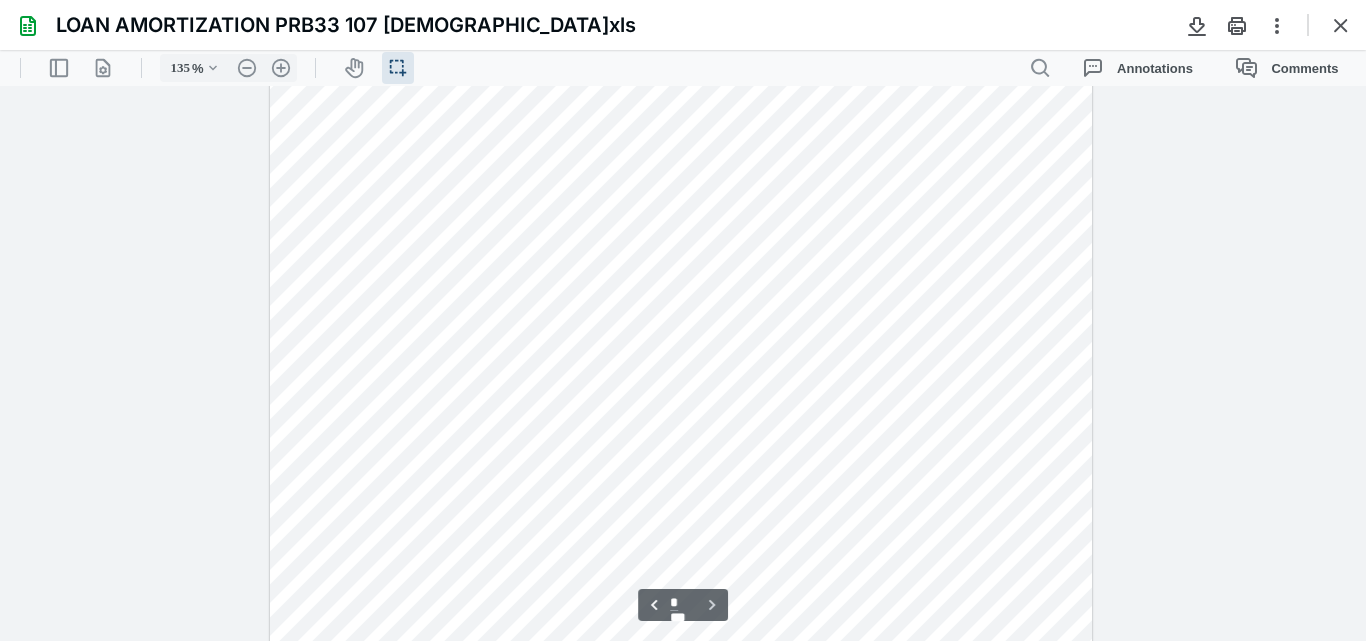 type on "160" 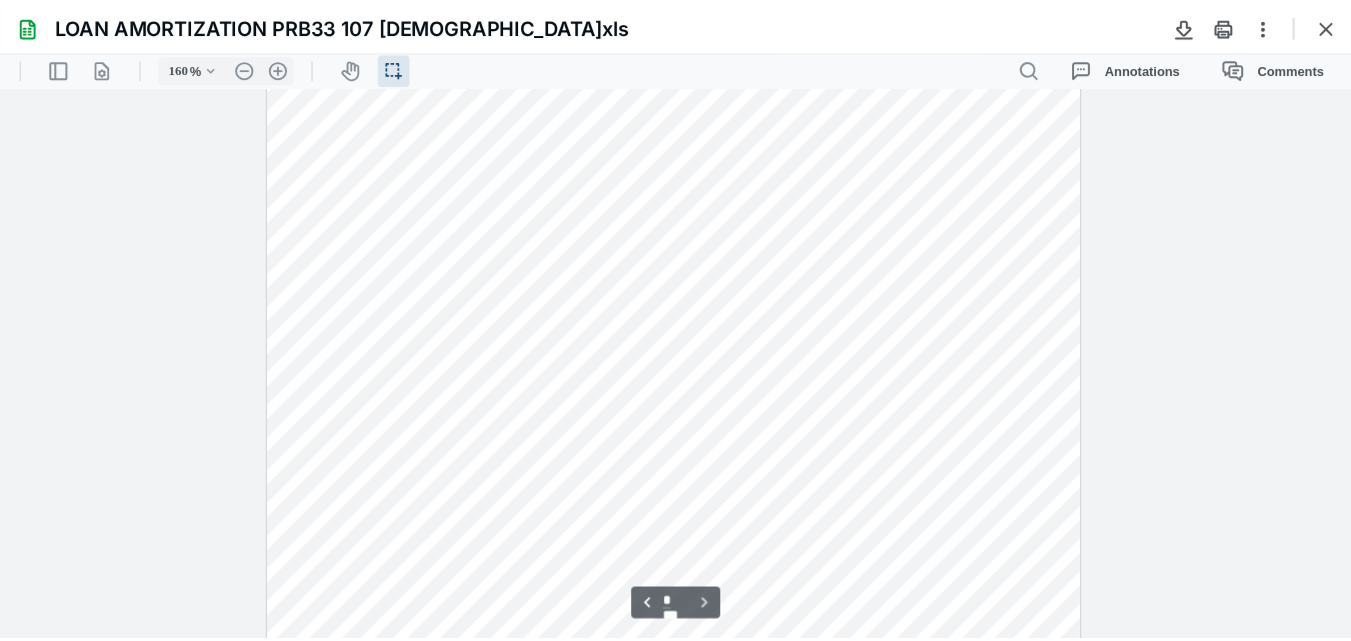 scroll, scrollTop: 1262, scrollLeft: 0, axis: vertical 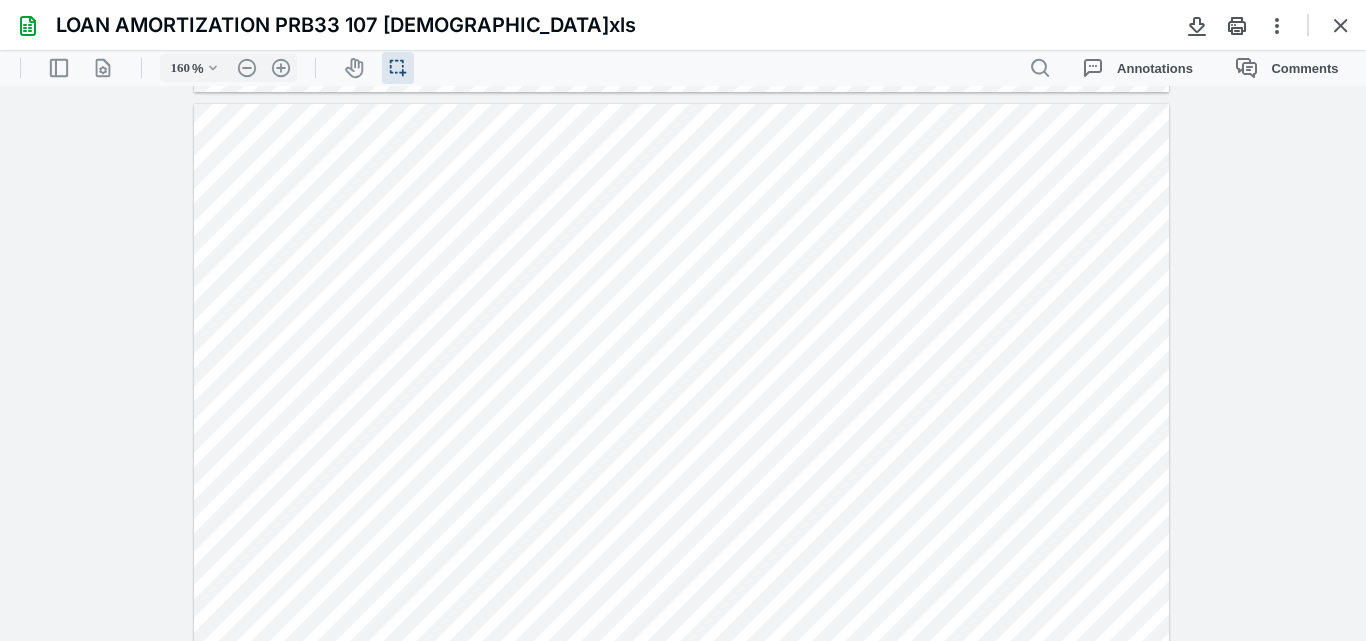click at bounding box center (681, 735) 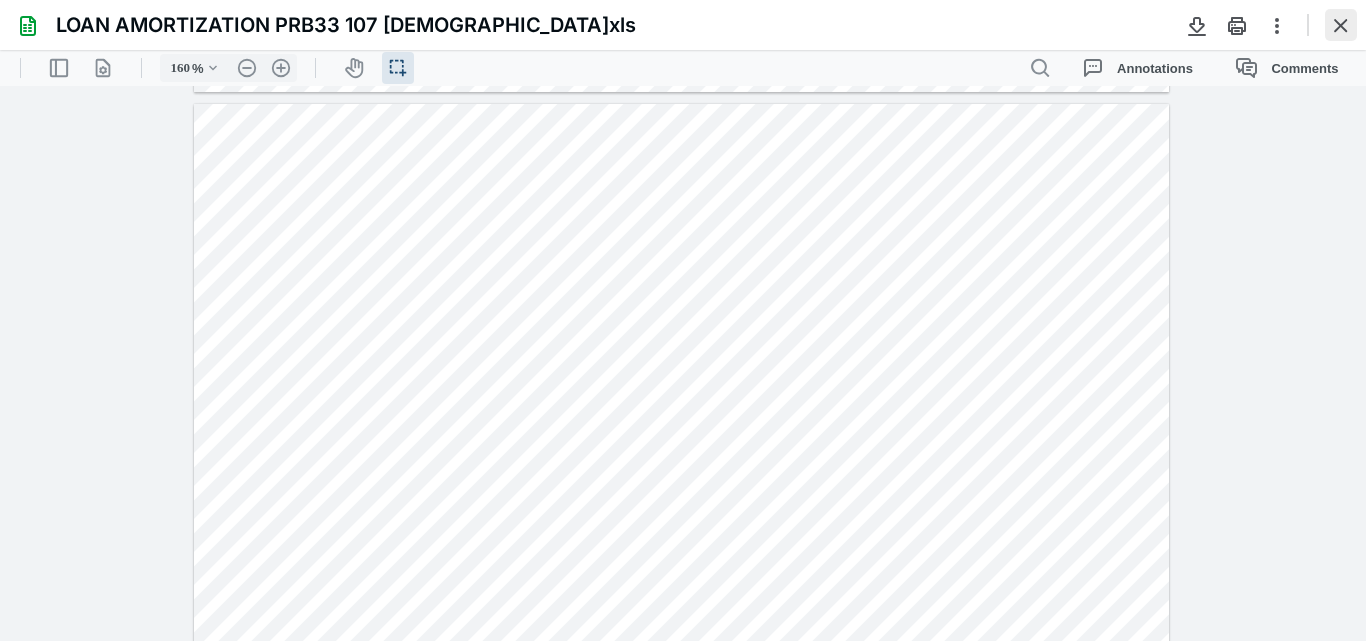 click at bounding box center (1341, 25) 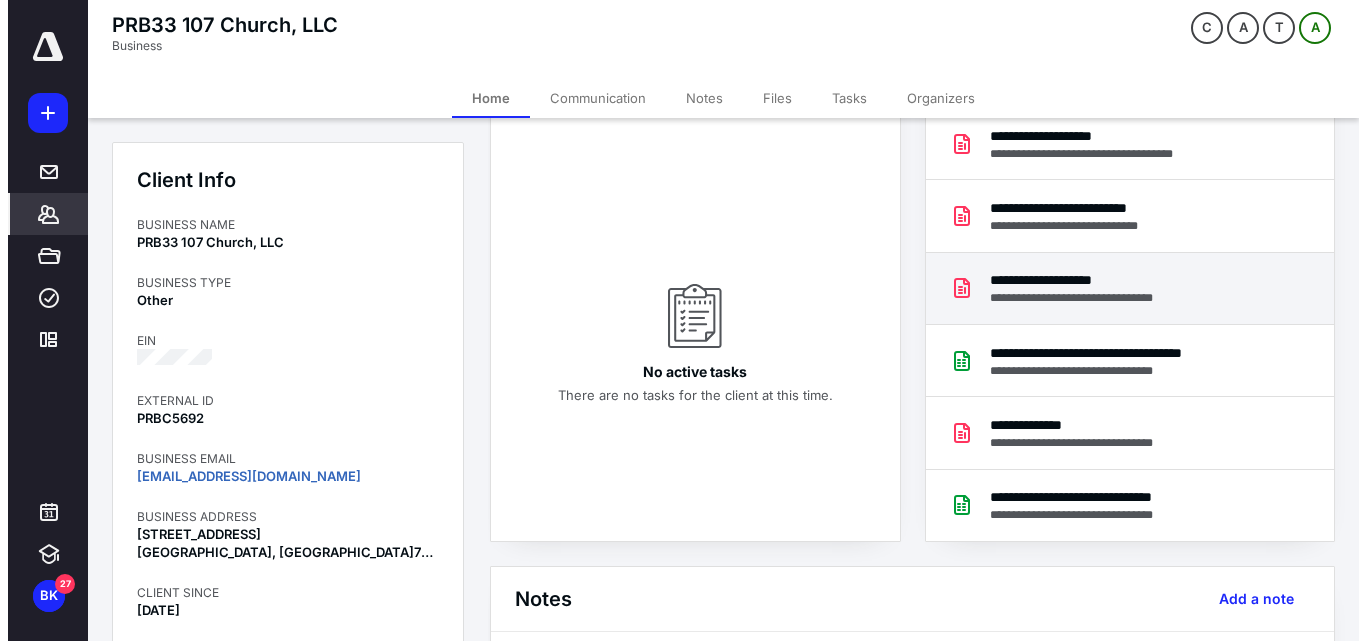 scroll, scrollTop: 0, scrollLeft: 0, axis: both 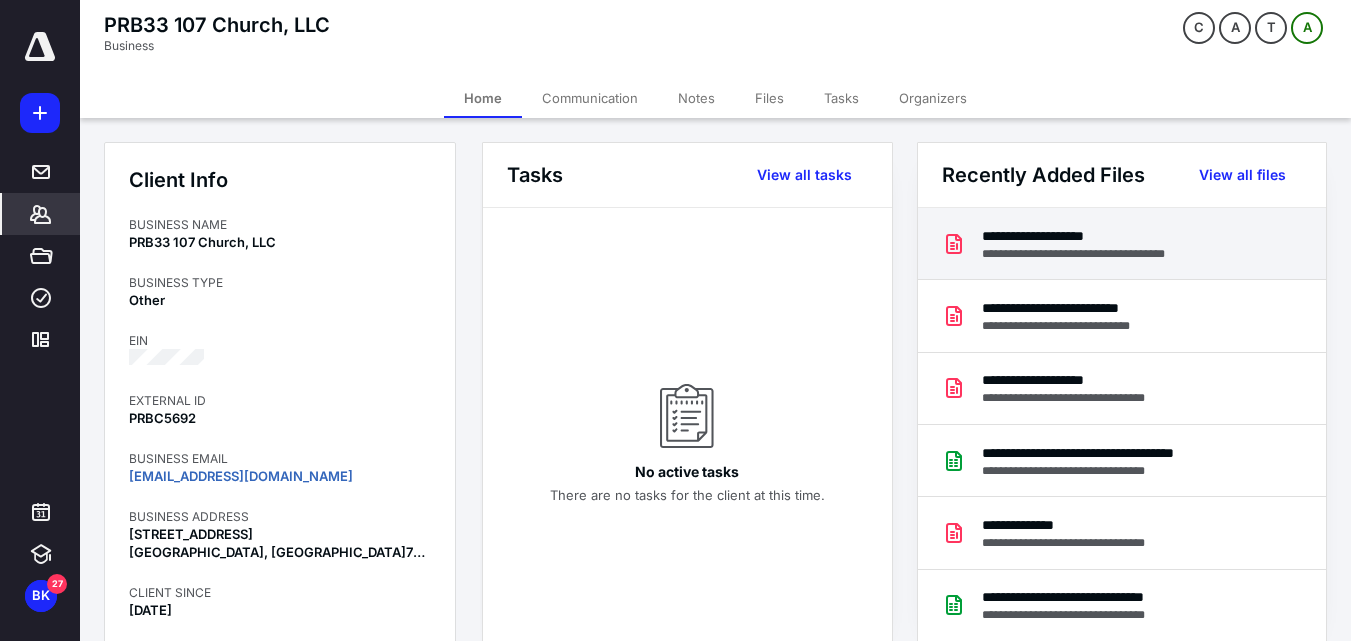 click on "**********" at bounding box center (1094, 236) 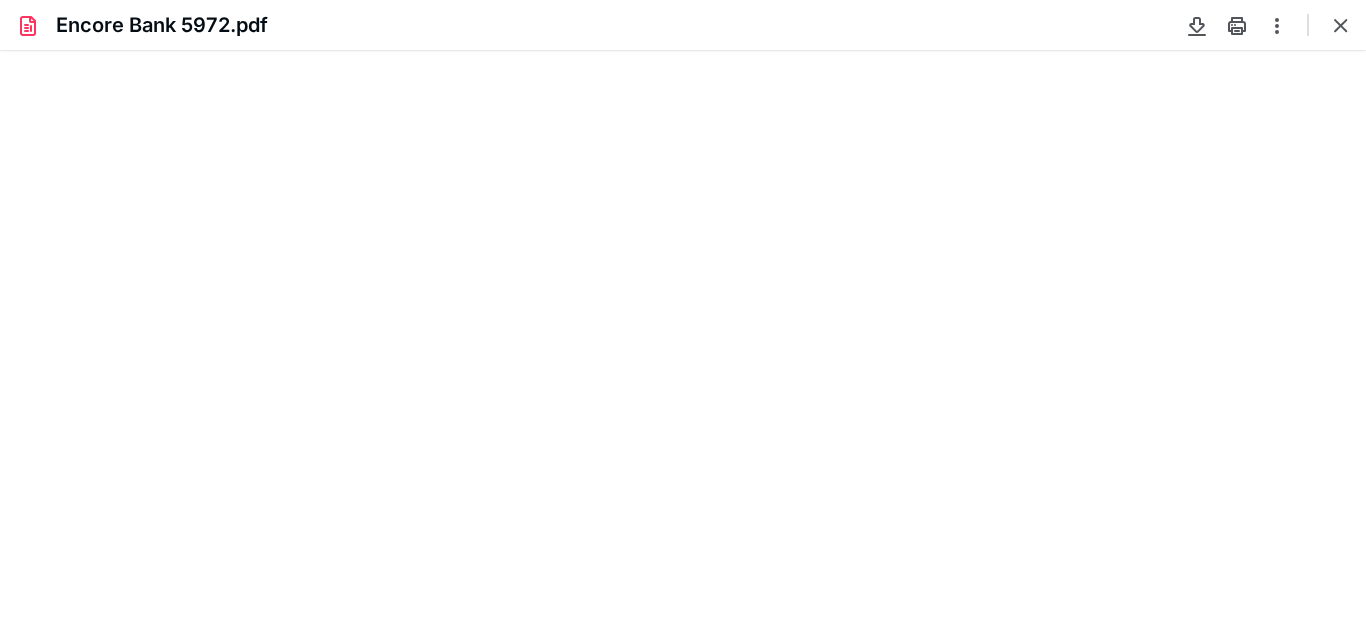 scroll, scrollTop: 0, scrollLeft: 0, axis: both 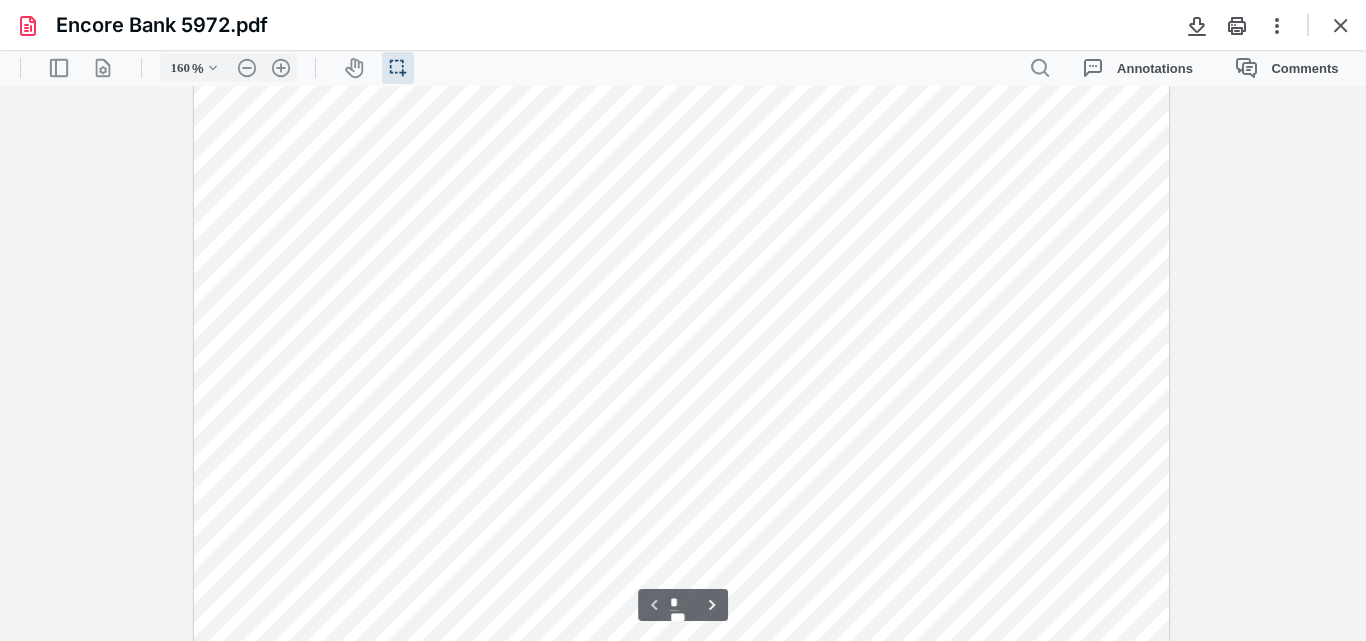 type on "210" 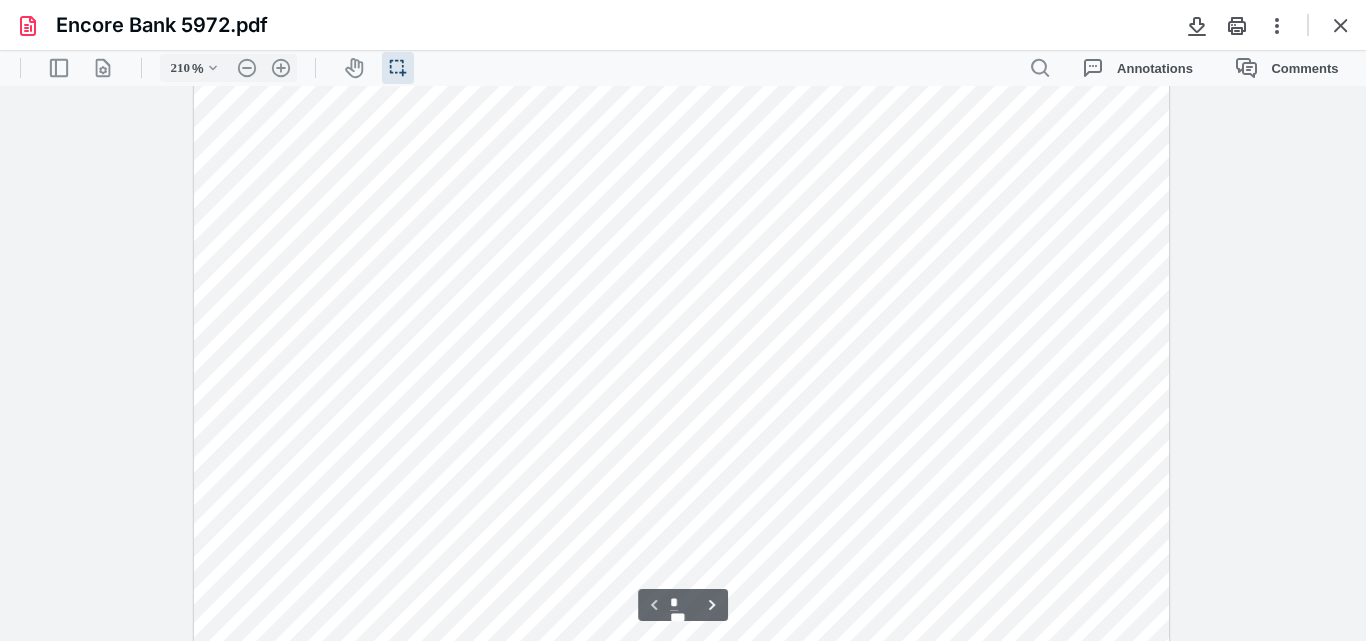 scroll, scrollTop: 512, scrollLeft: 0, axis: vertical 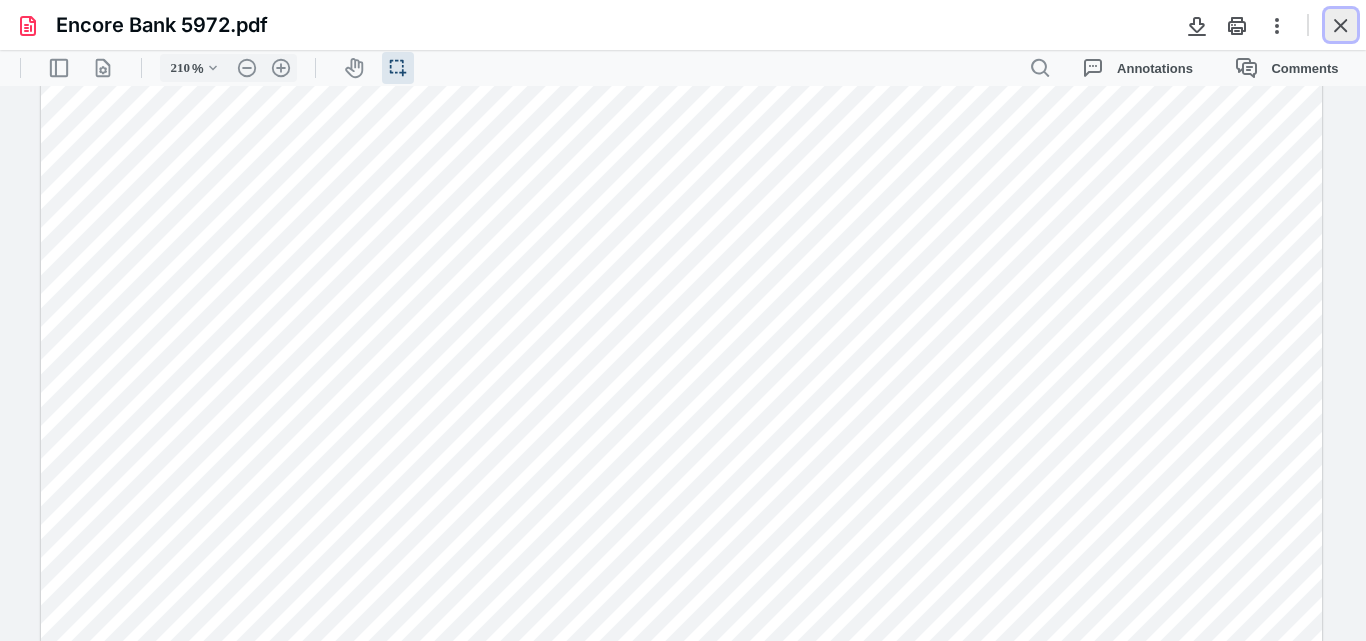 click at bounding box center [1341, 25] 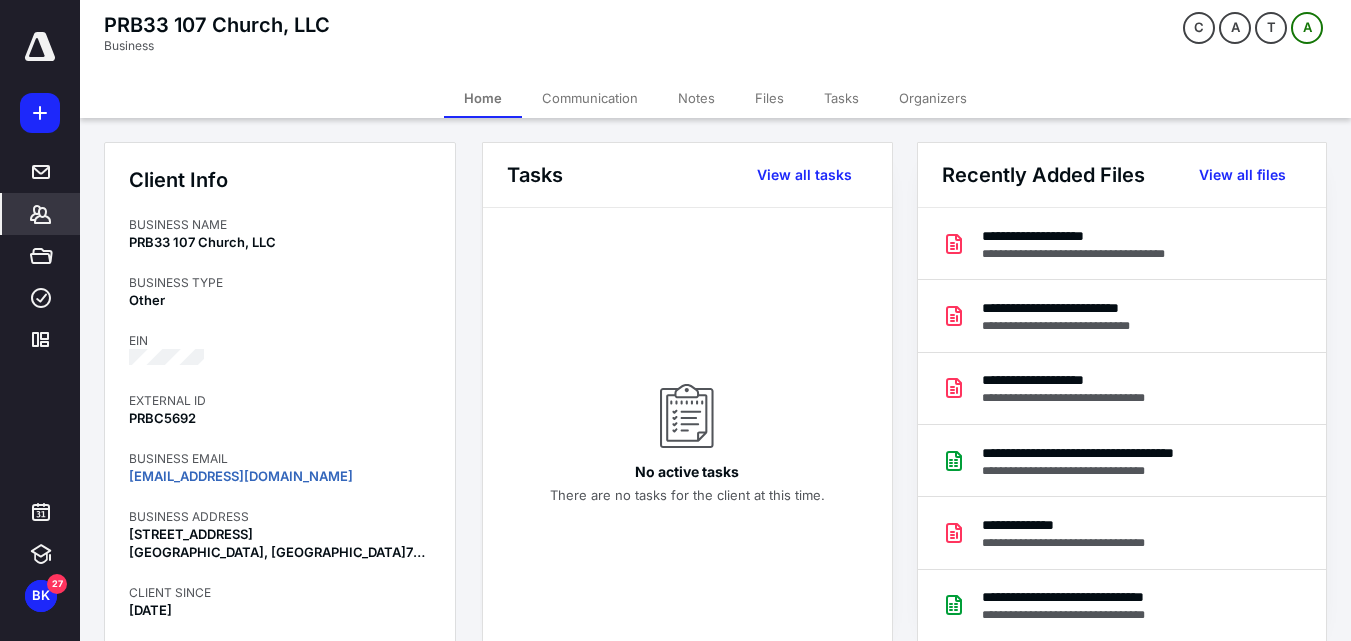 click on "Files" at bounding box center [769, 98] 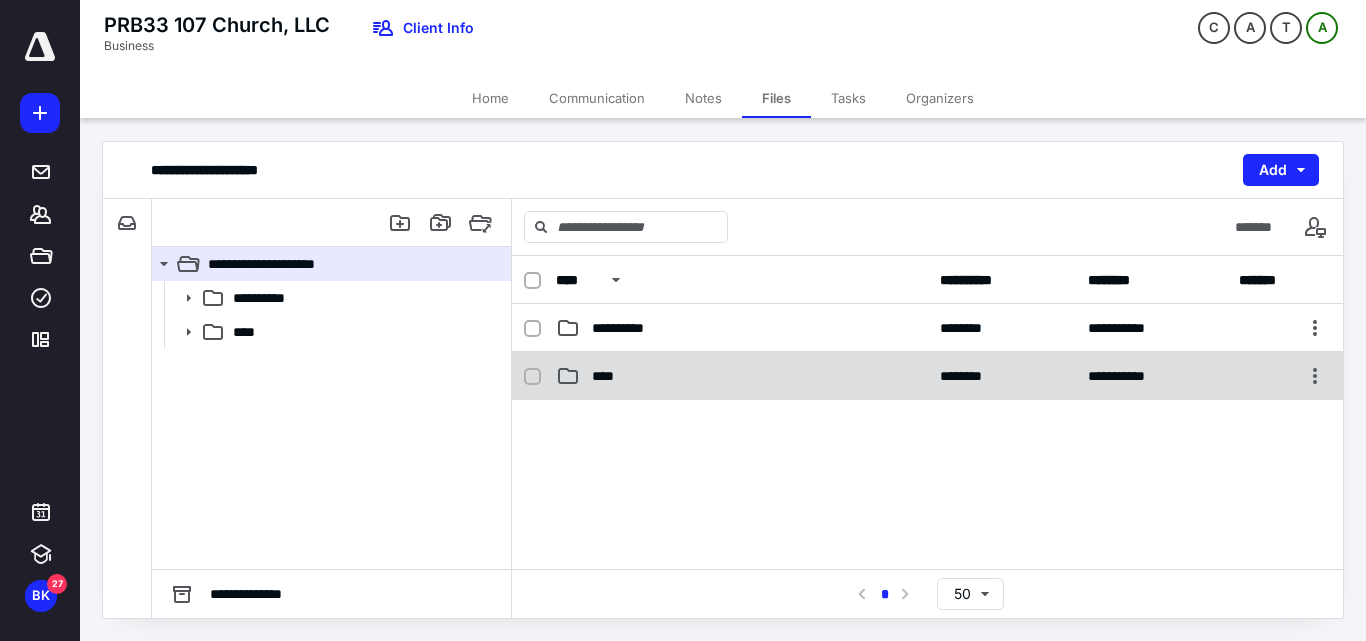 click on "****" at bounding box center [742, 376] 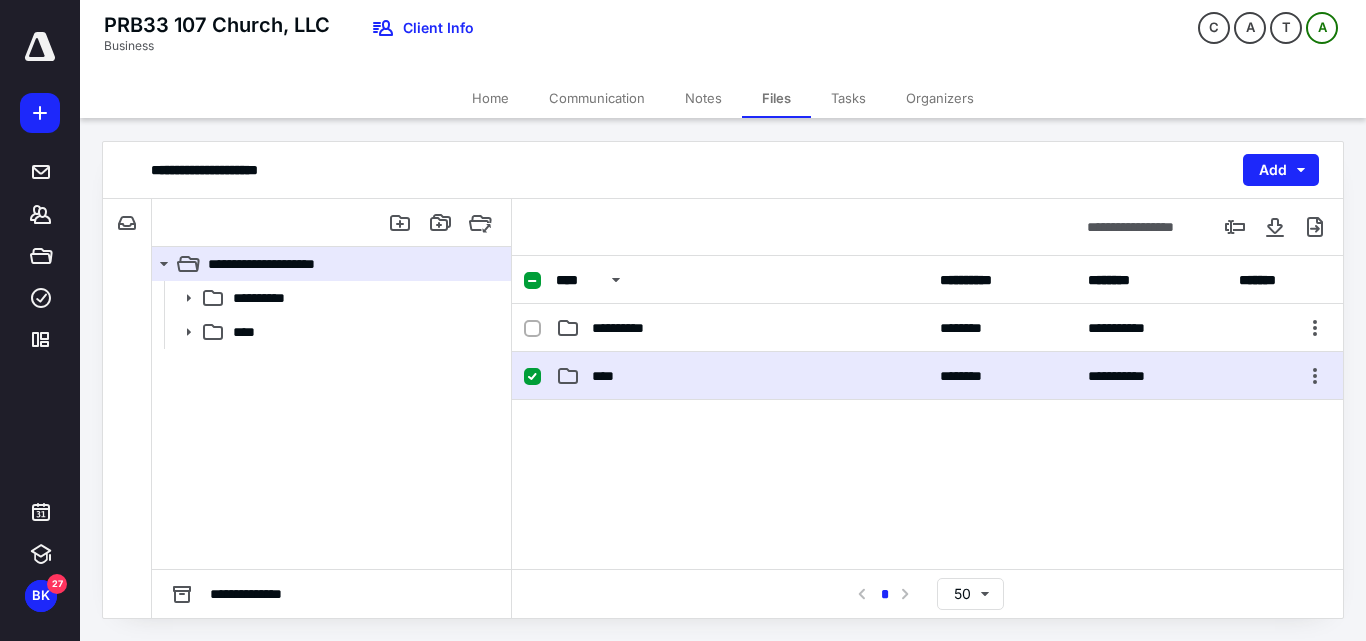 click on "****" at bounding box center [742, 376] 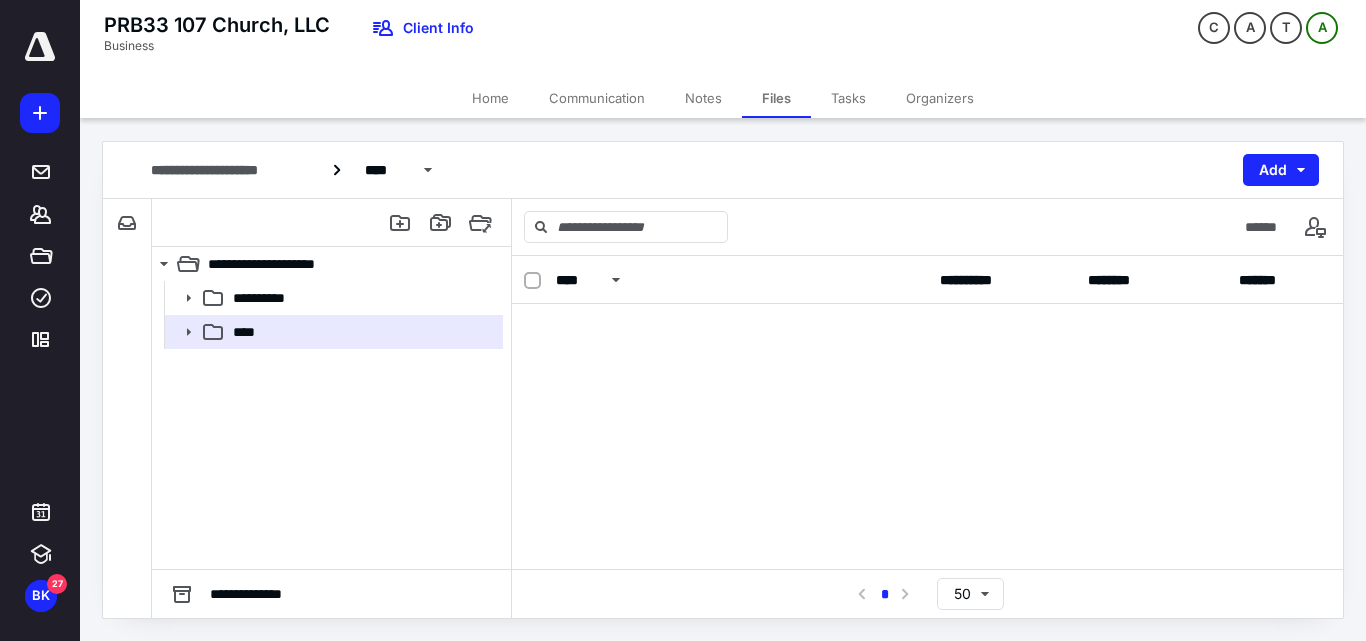 scroll, scrollTop: 0, scrollLeft: 0, axis: both 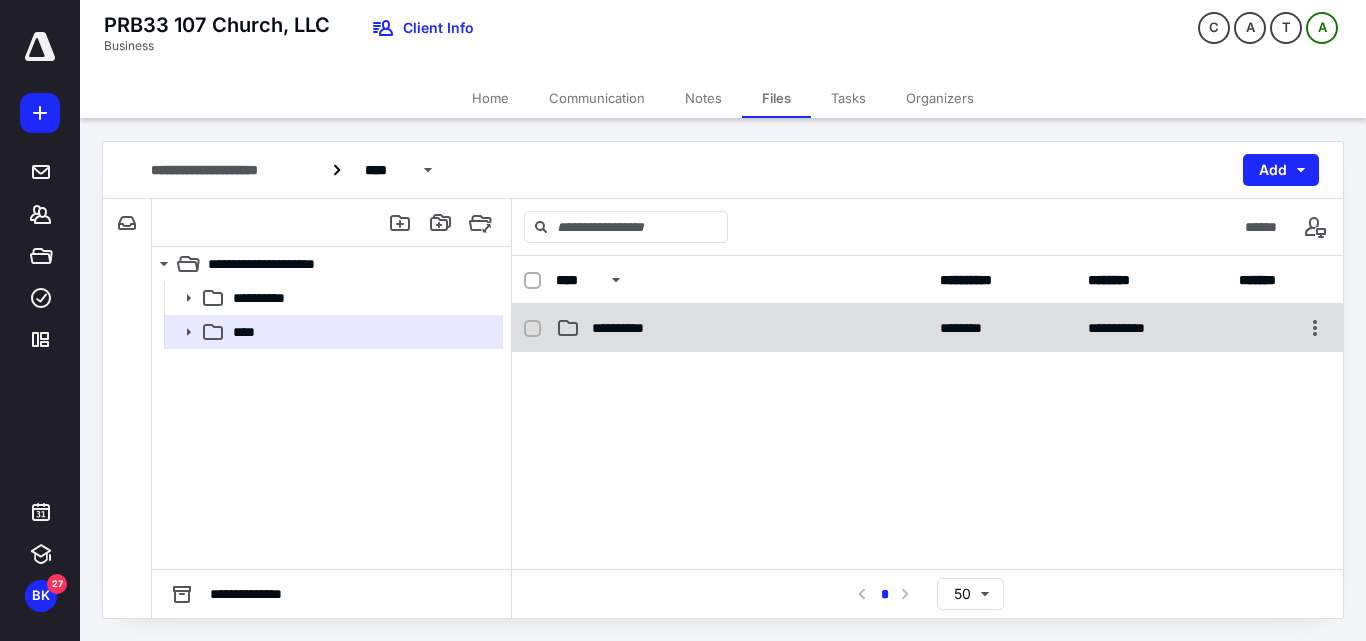 click on "**********" at bounding box center [742, 328] 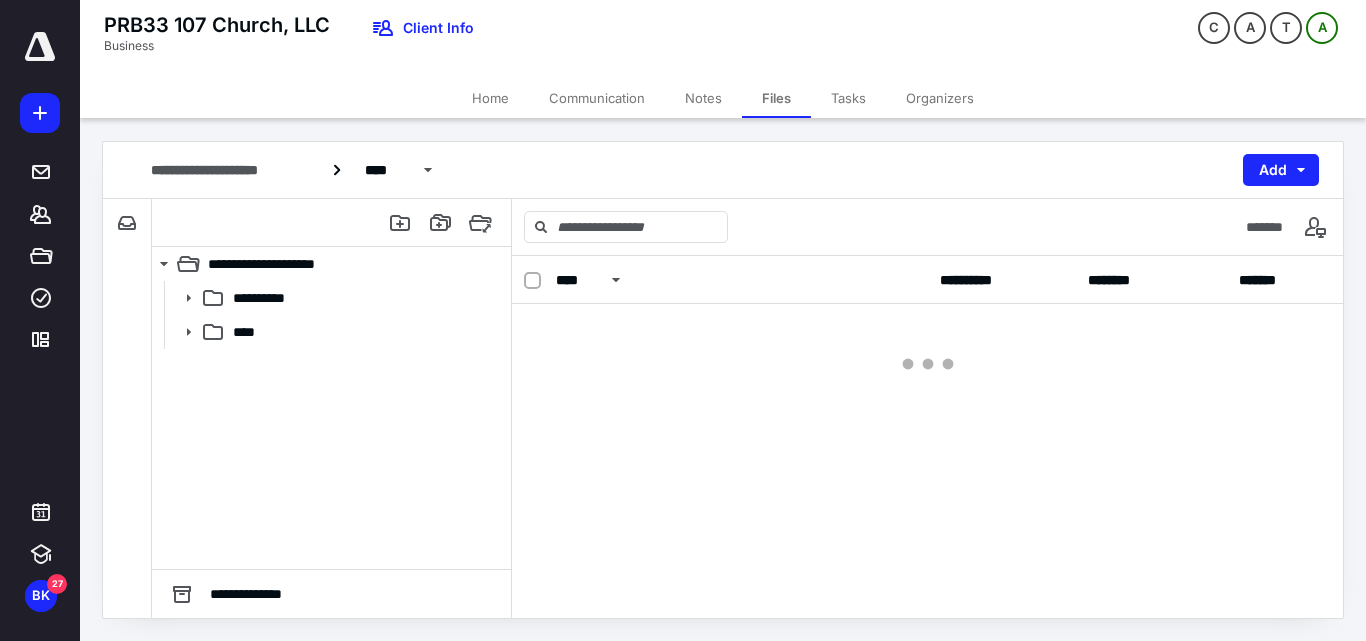 checkbox on "false" 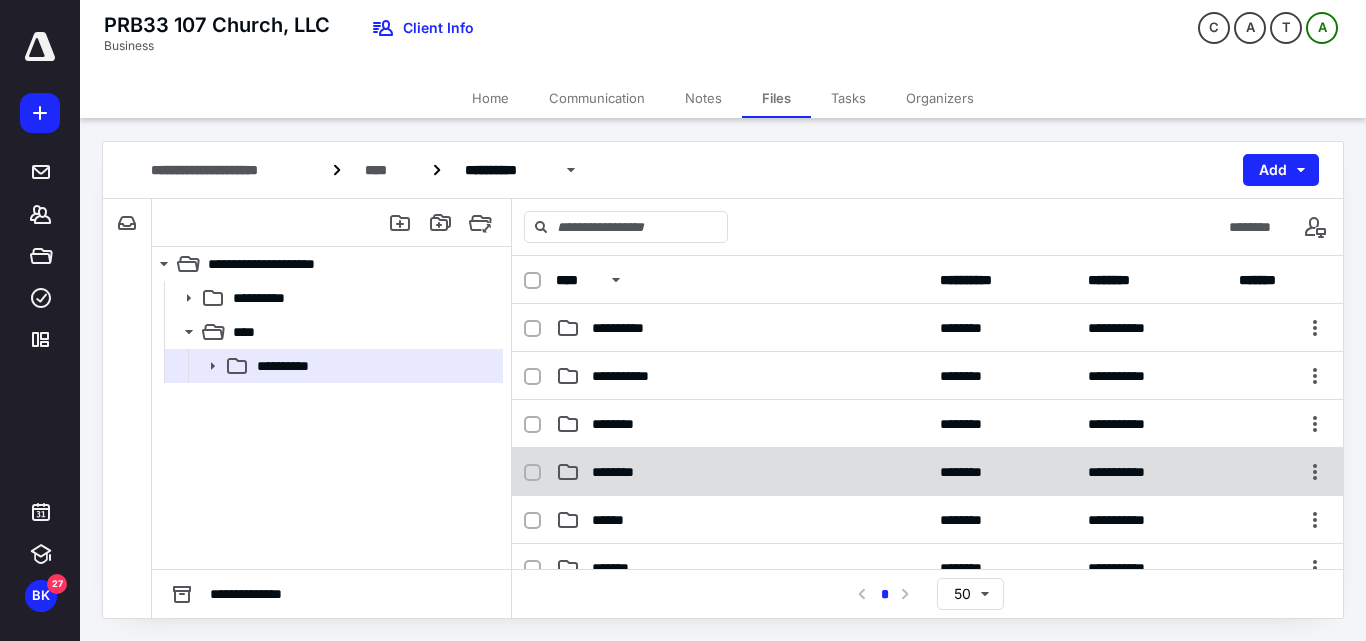 scroll, scrollTop: 100, scrollLeft: 0, axis: vertical 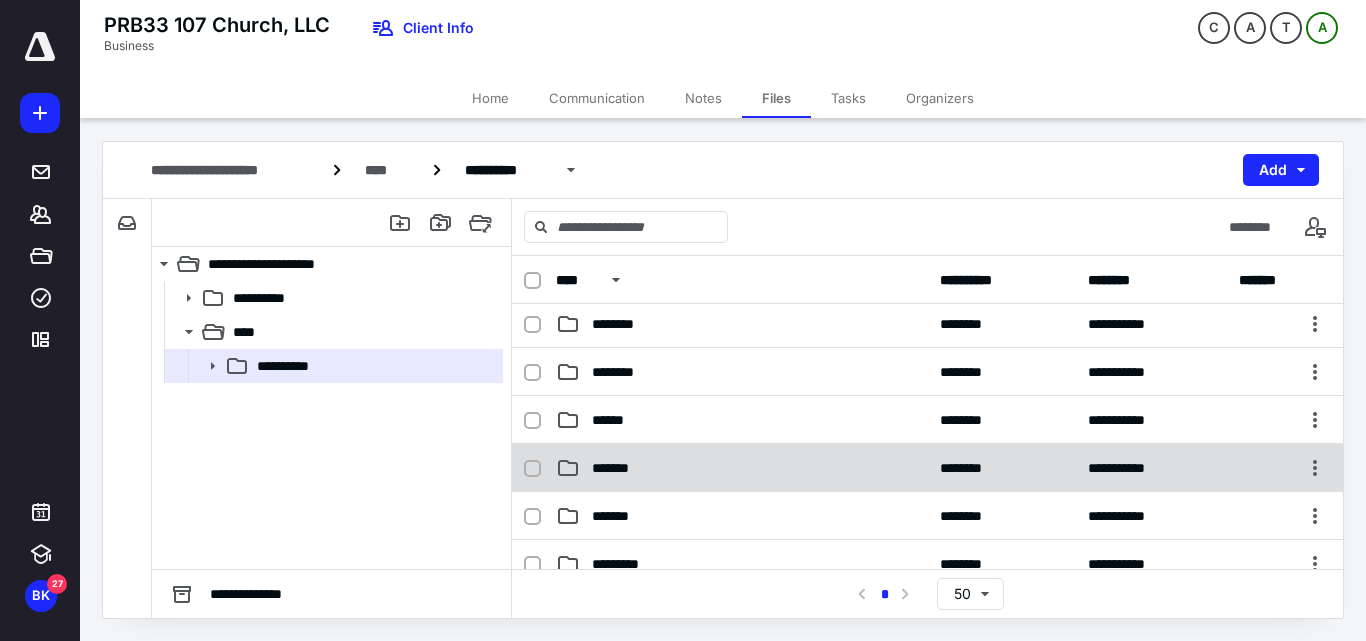 click on "*******" at bounding box center [742, 468] 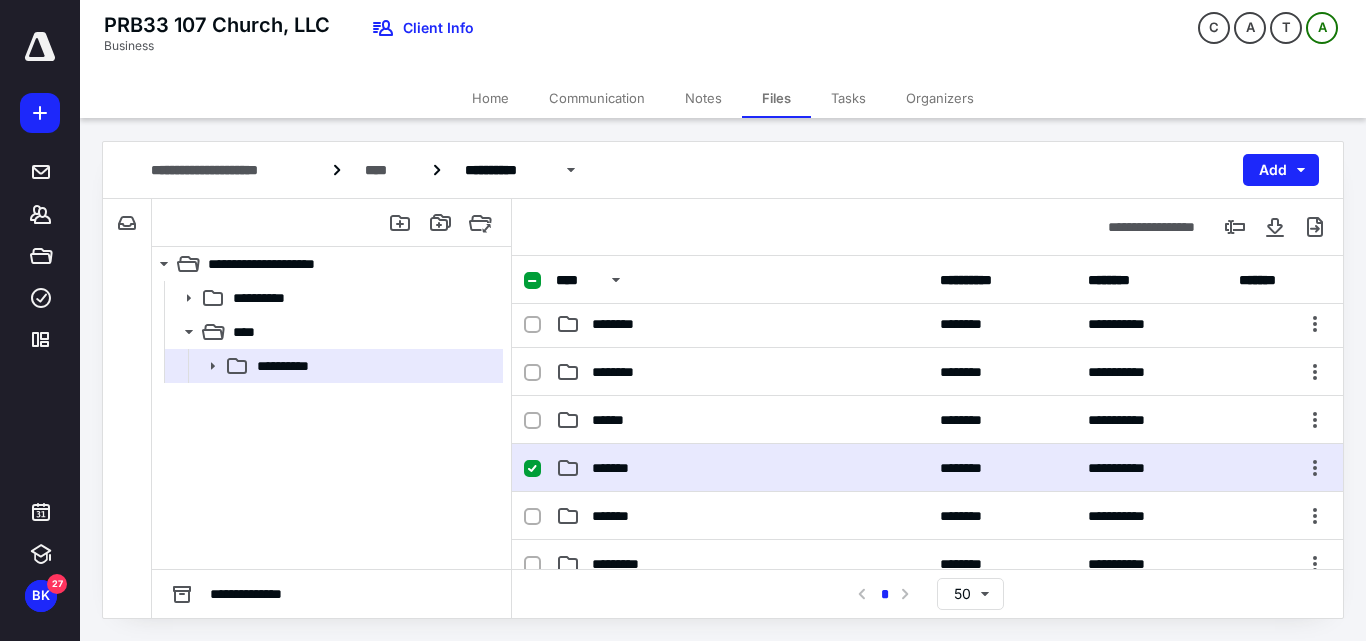 click on "*******" at bounding box center [742, 468] 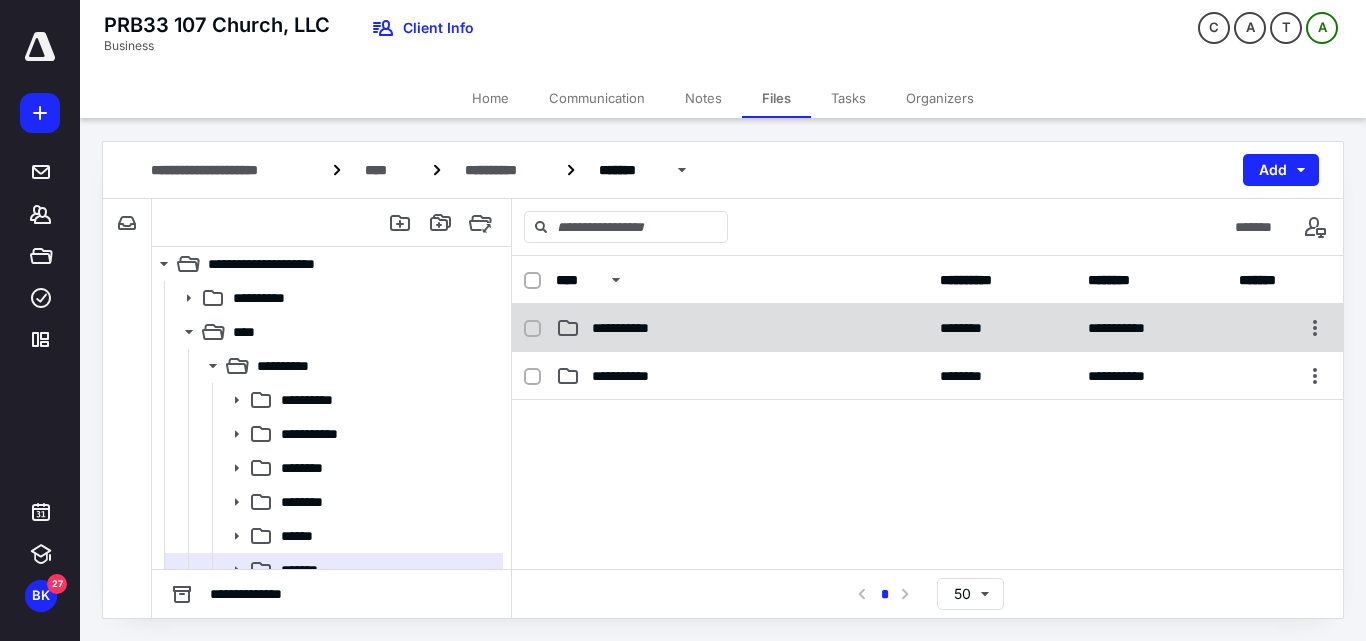click on "**********" at bounding box center [927, 328] 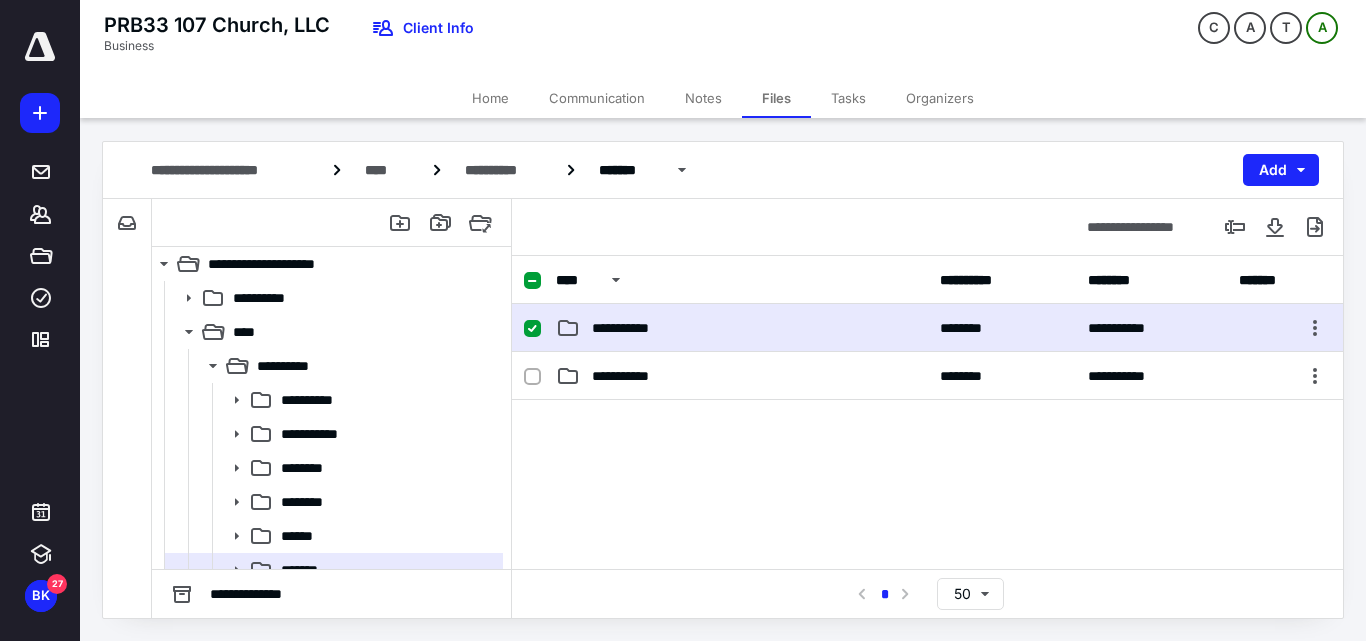 click on "**********" at bounding box center (927, 328) 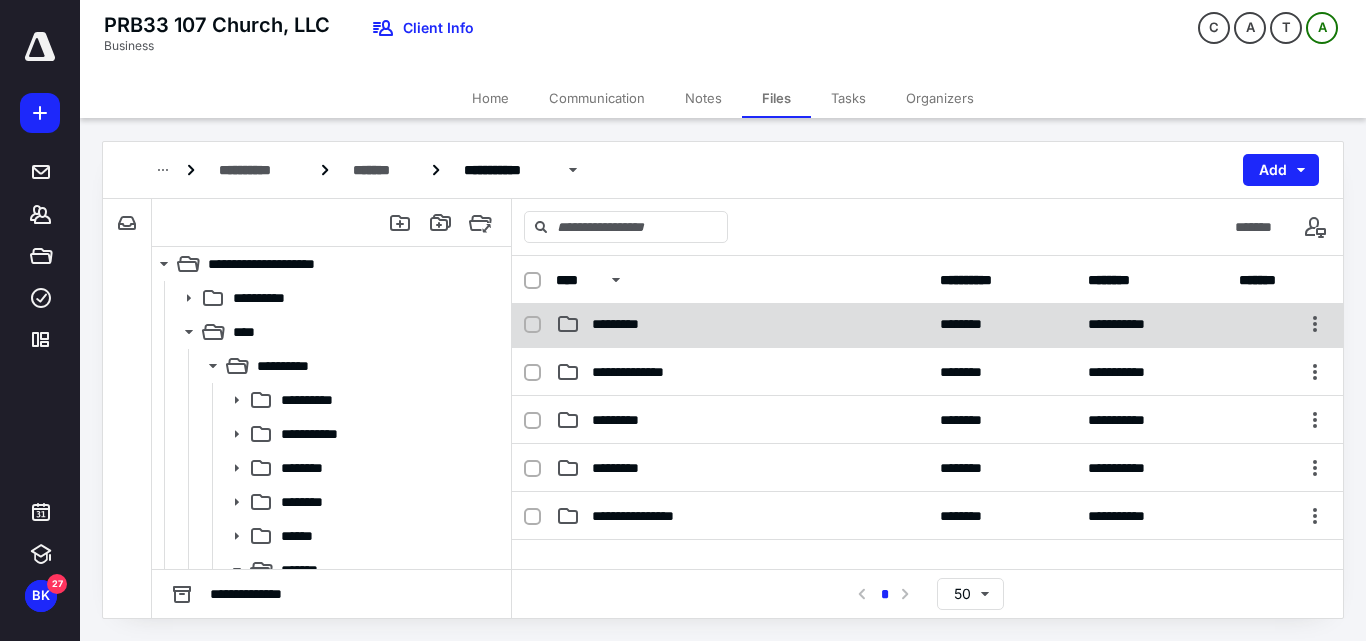 scroll, scrollTop: 0, scrollLeft: 0, axis: both 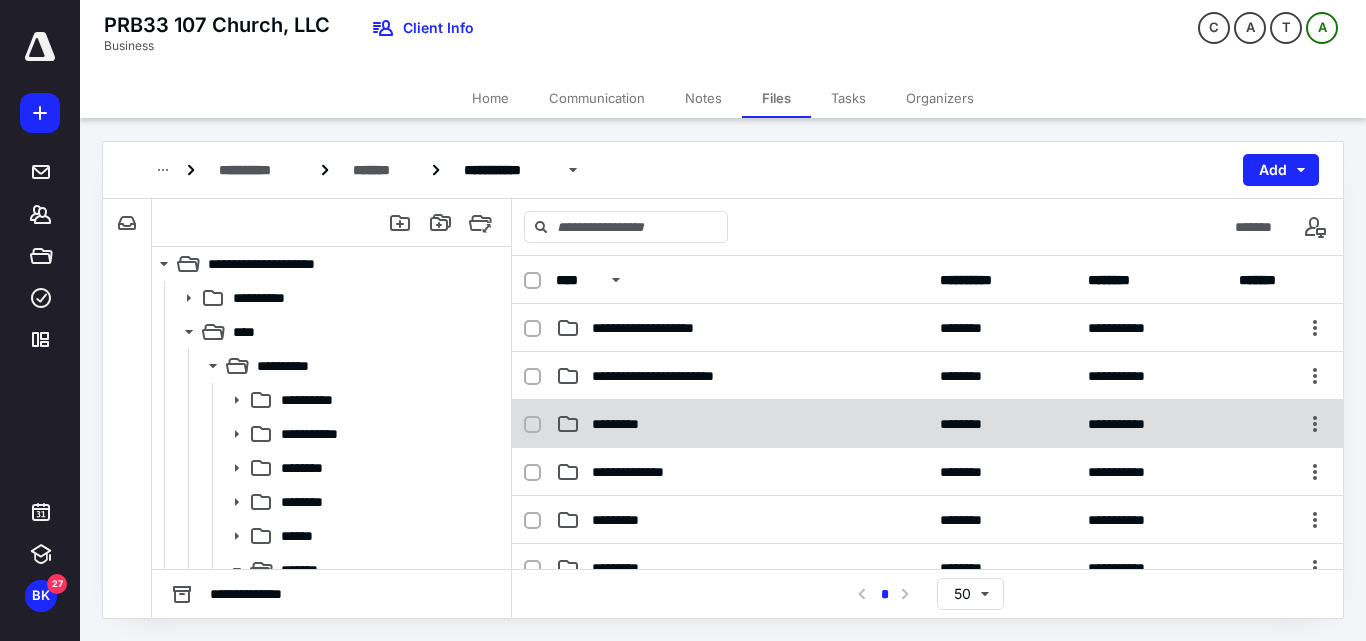 click on "*********" at bounding box center (742, 424) 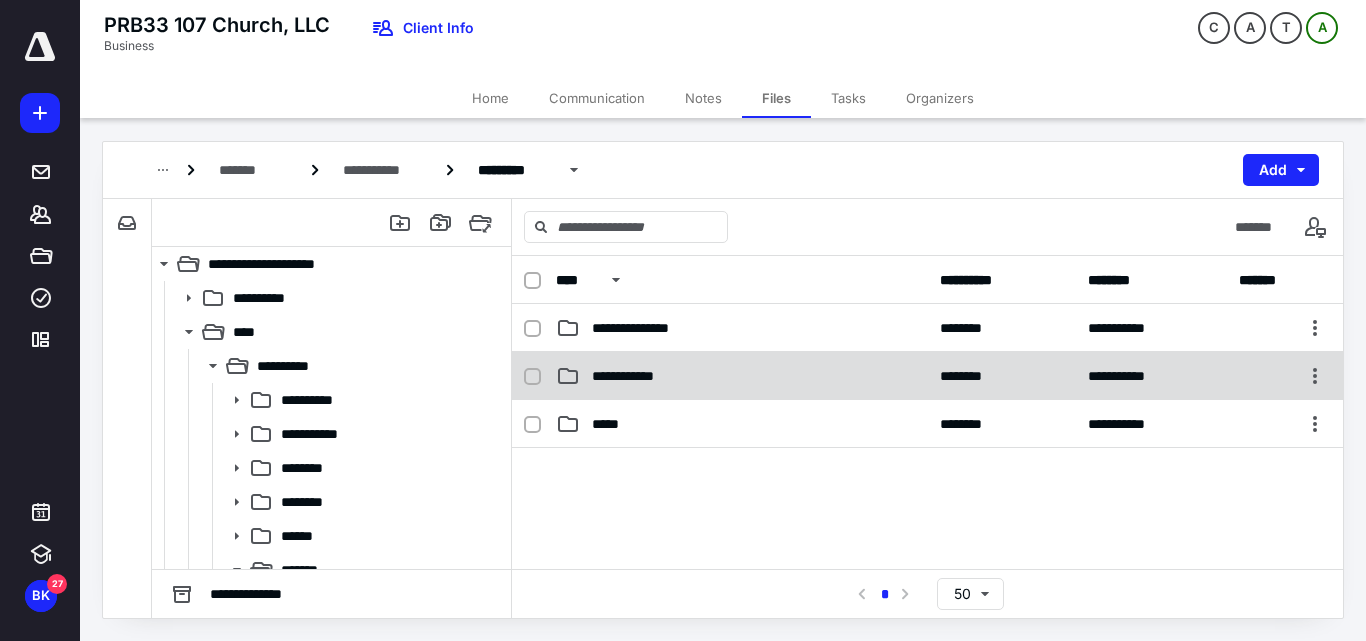 click on "**********" at bounding box center (634, 376) 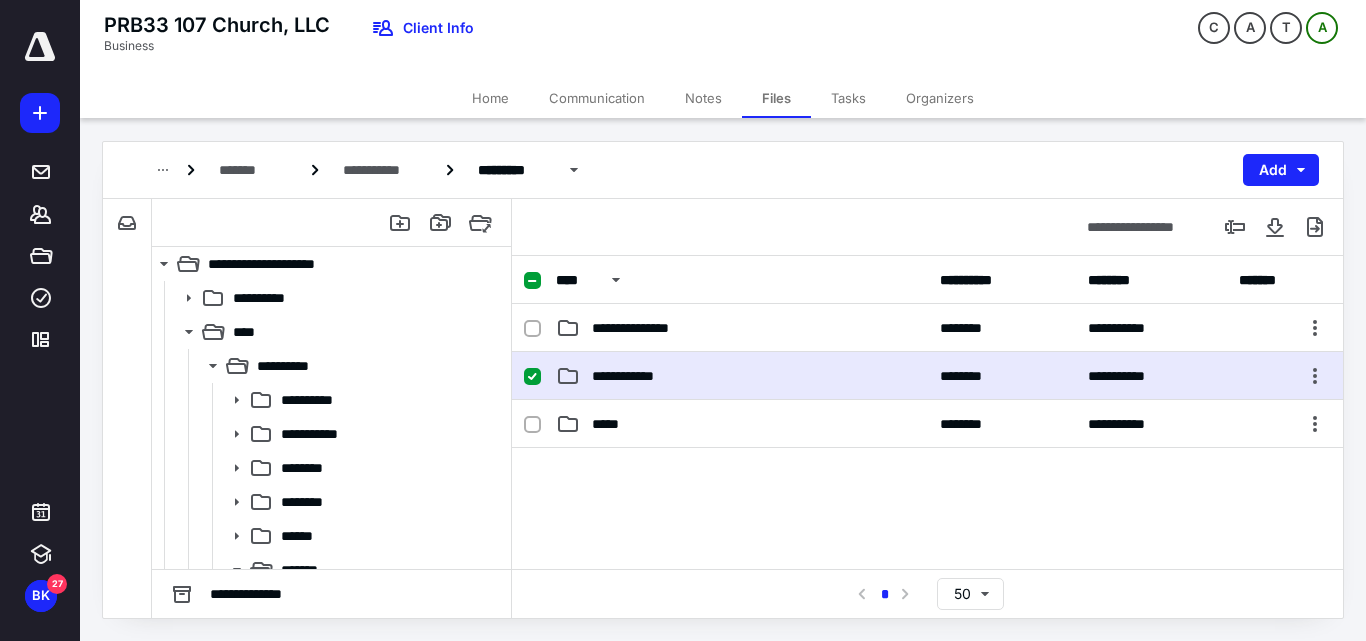 click on "**********" at bounding box center (634, 376) 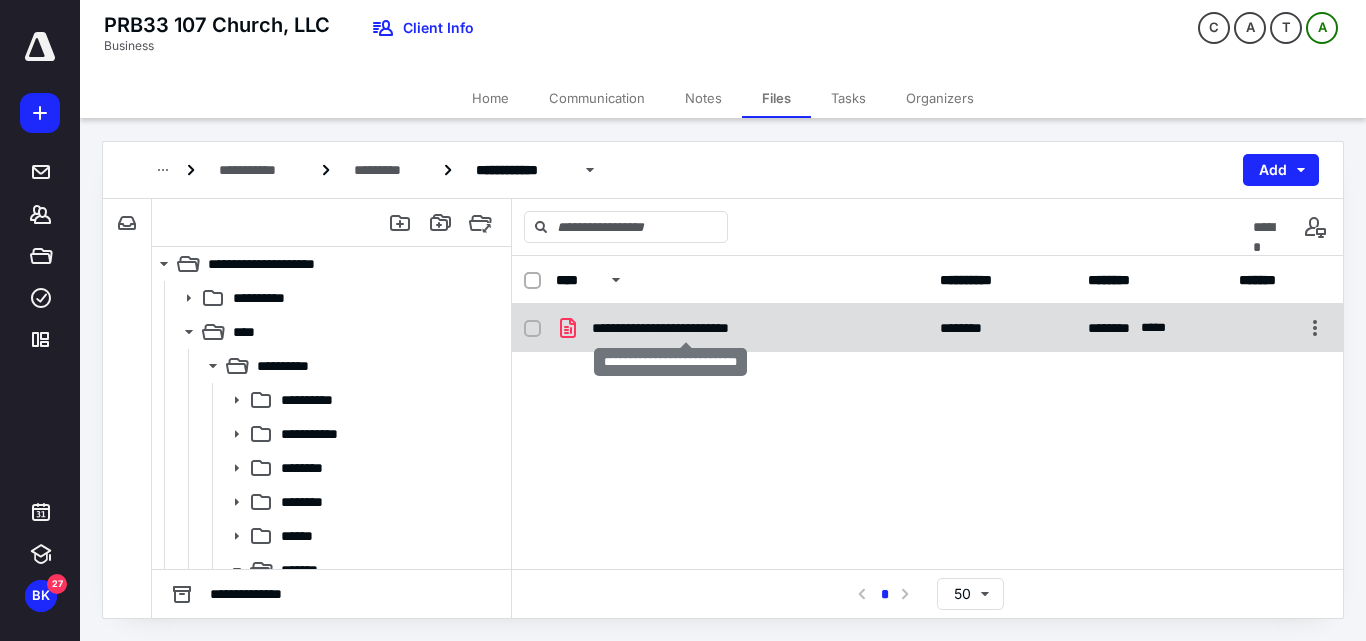 click on "**********" at bounding box center (686, 328) 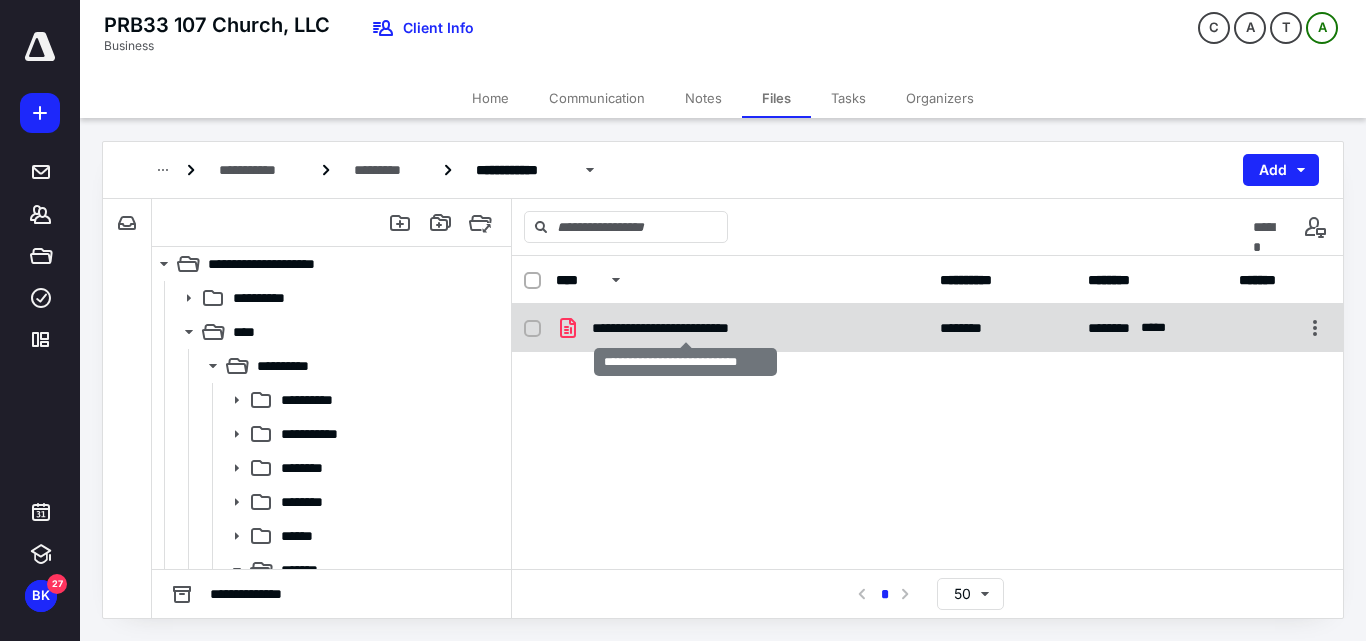click on "**********" at bounding box center (686, 328) 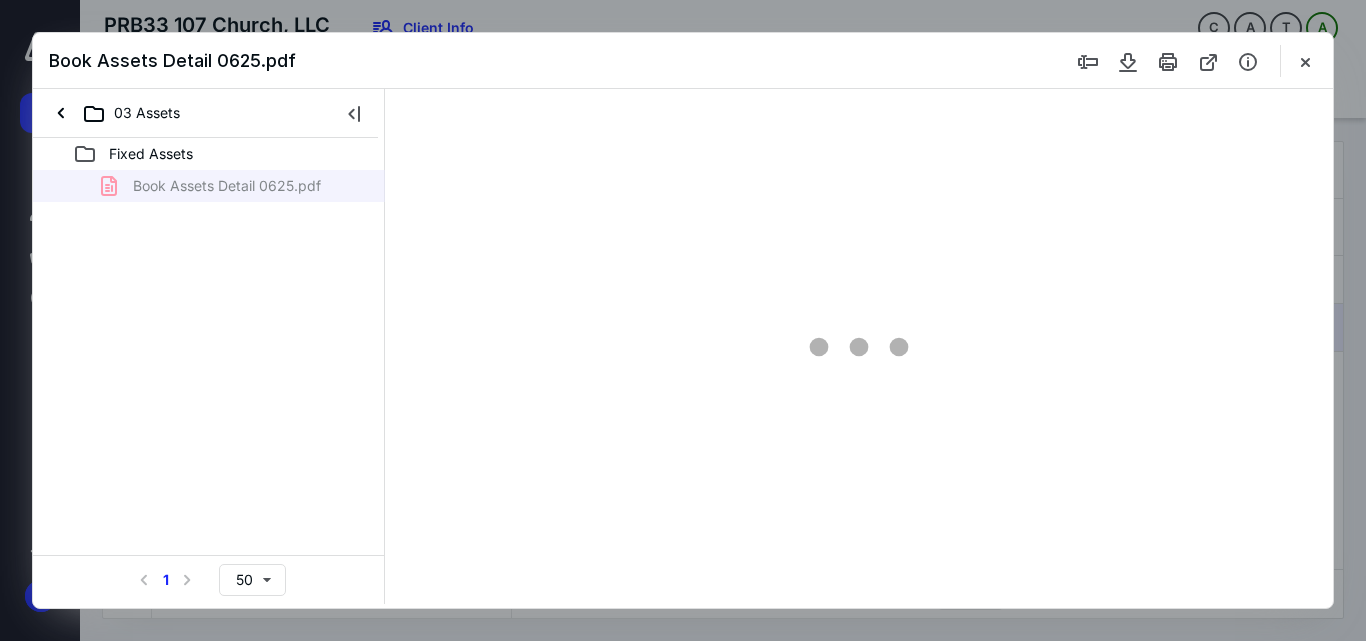 scroll, scrollTop: 0, scrollLeft: 0, axis: both 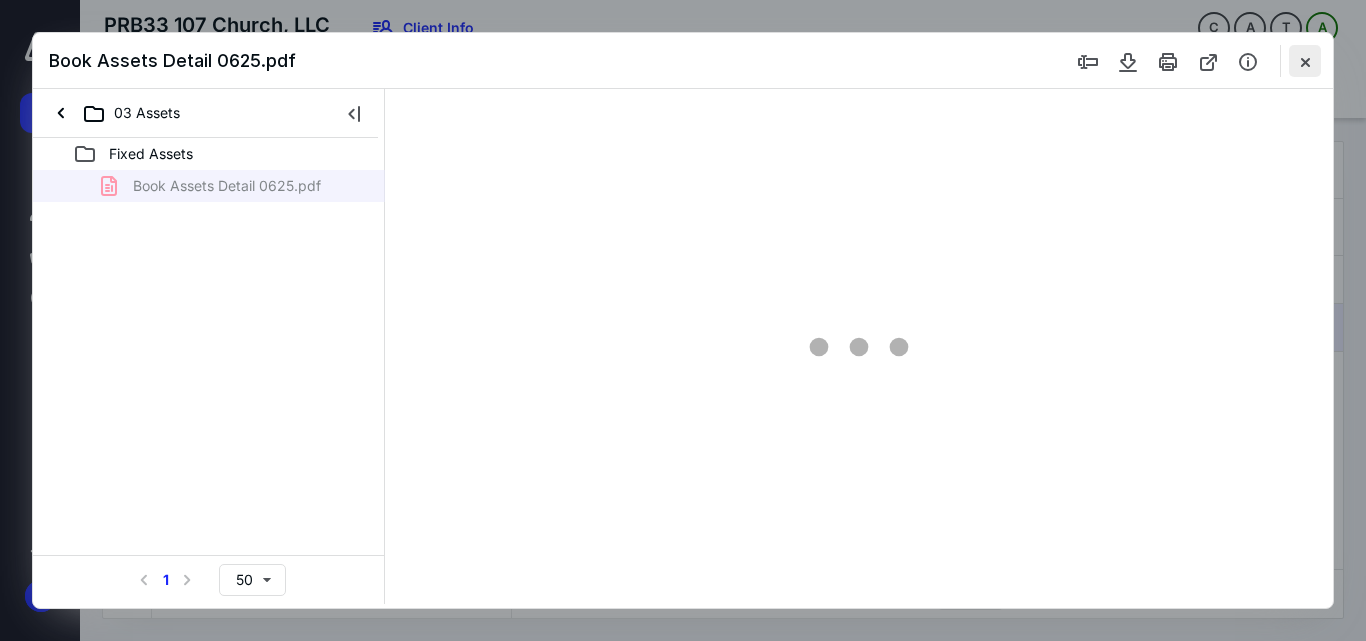 type on "71" 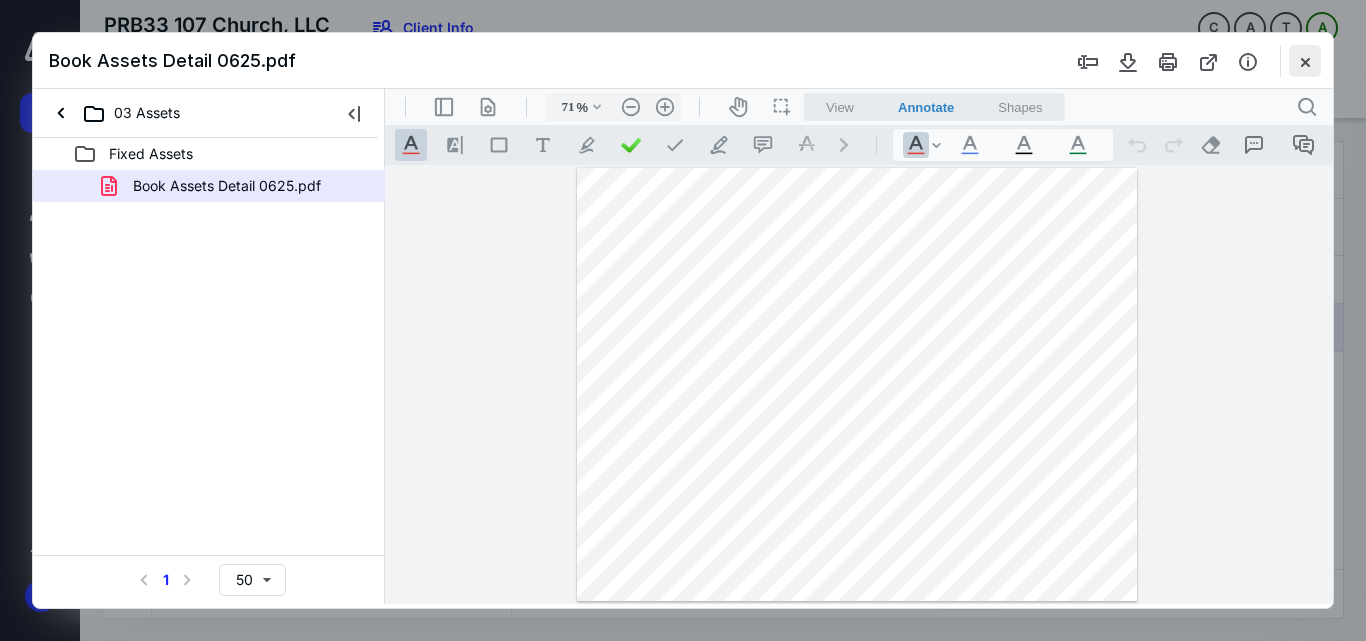 click at bounding box center [1305, 61] 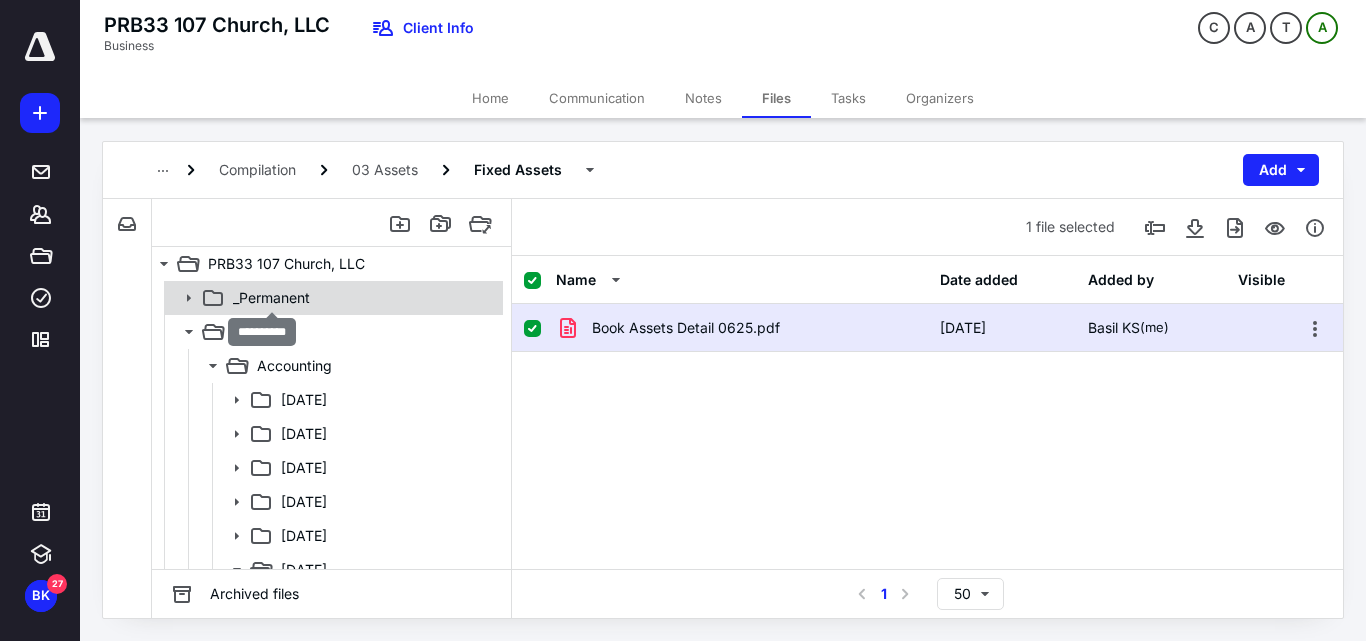 click on "_Permanent" at bounding box center (271, 298) 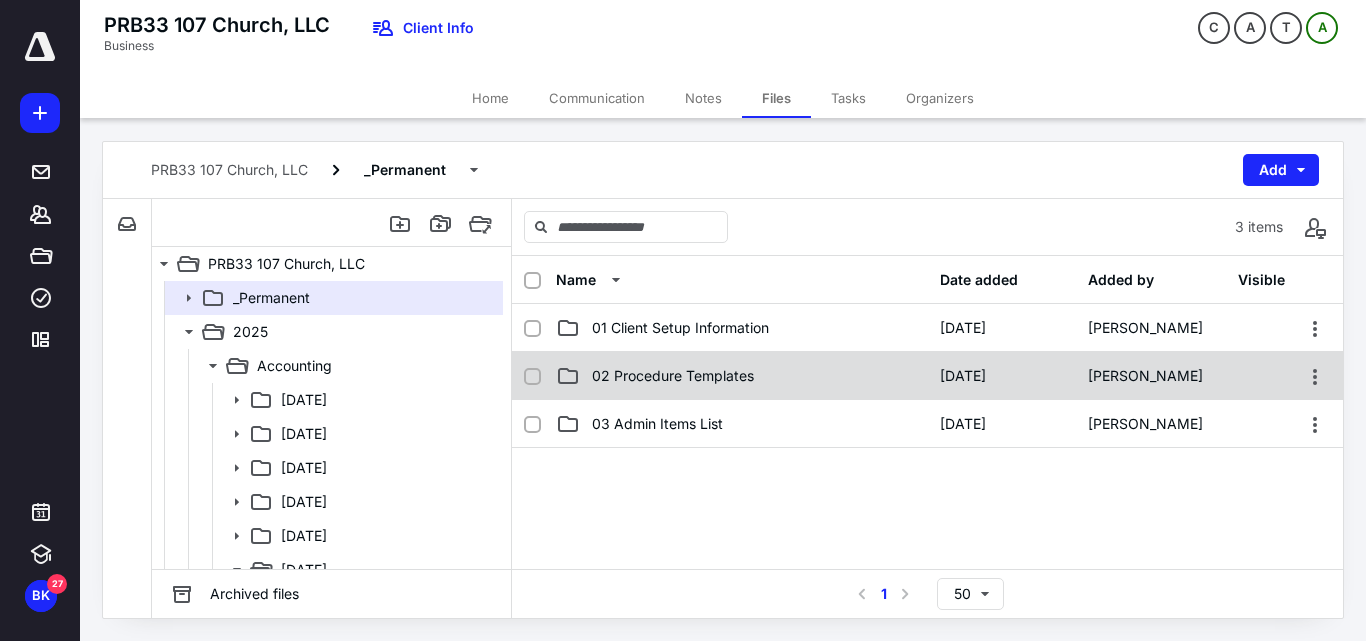 click on "02 Procedure Templates" at bounding box center (673, 376) 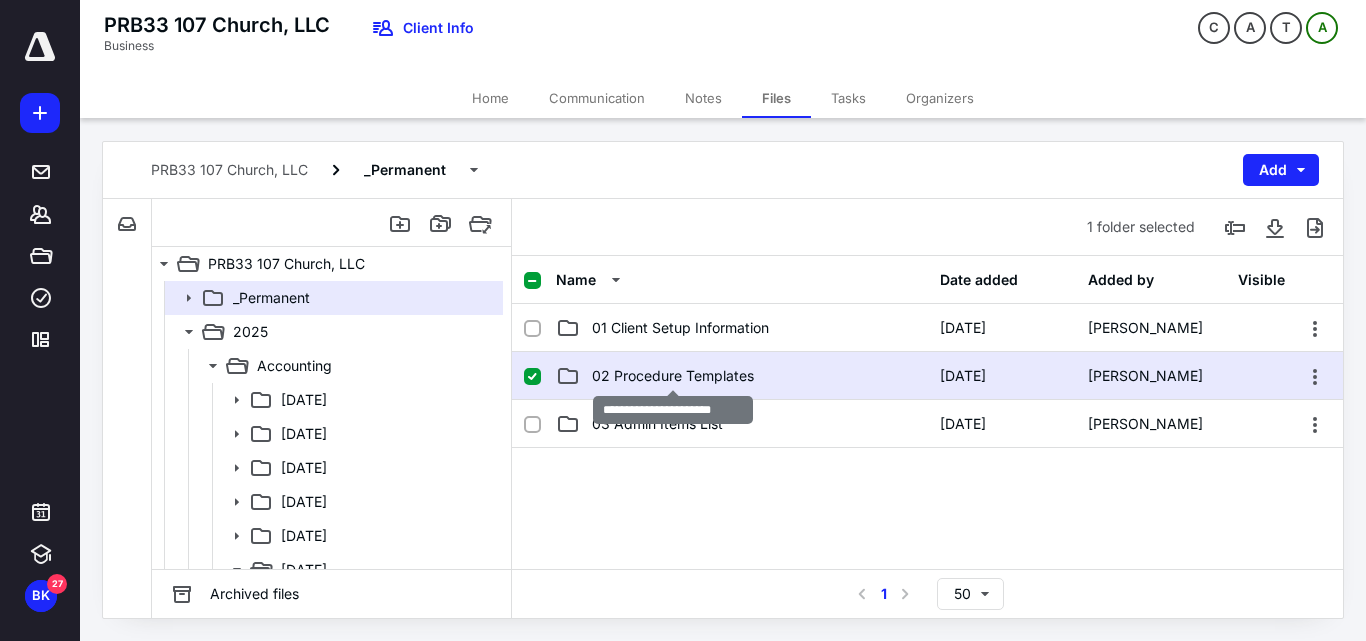 click on "02 Procedure Templates" at bounding box center (673, 376) 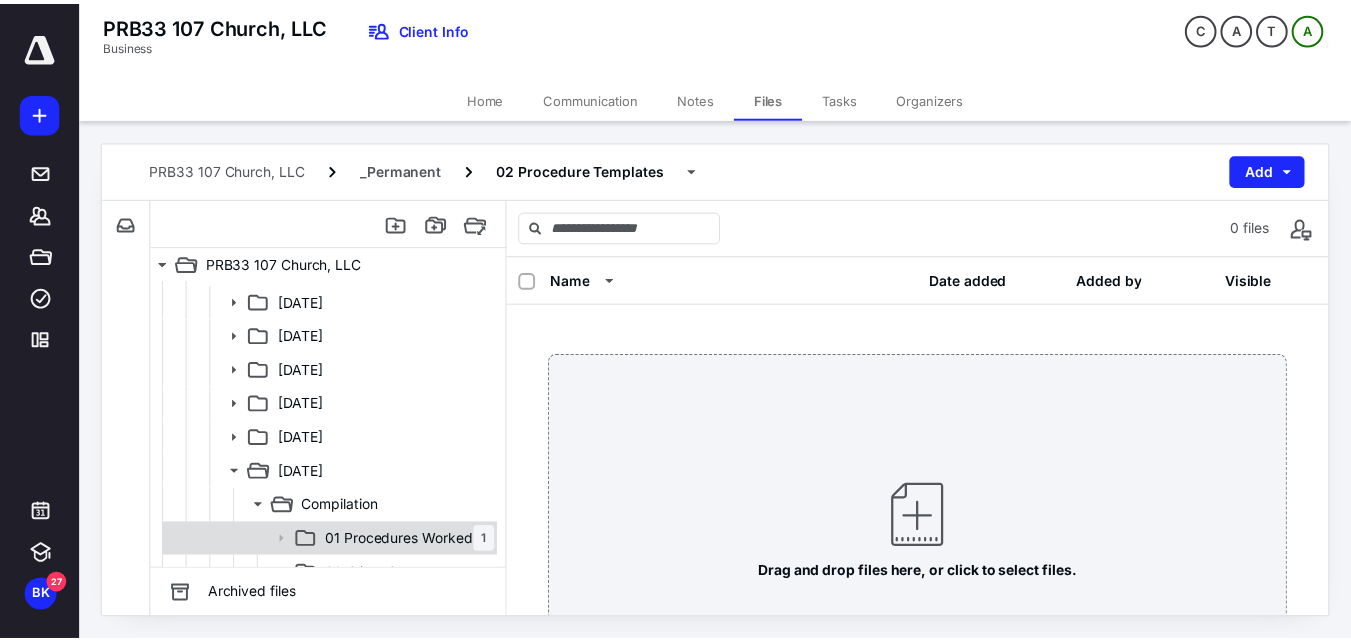 scroll, scrollTop: 300, scrollLeft: 0, axis: vertical 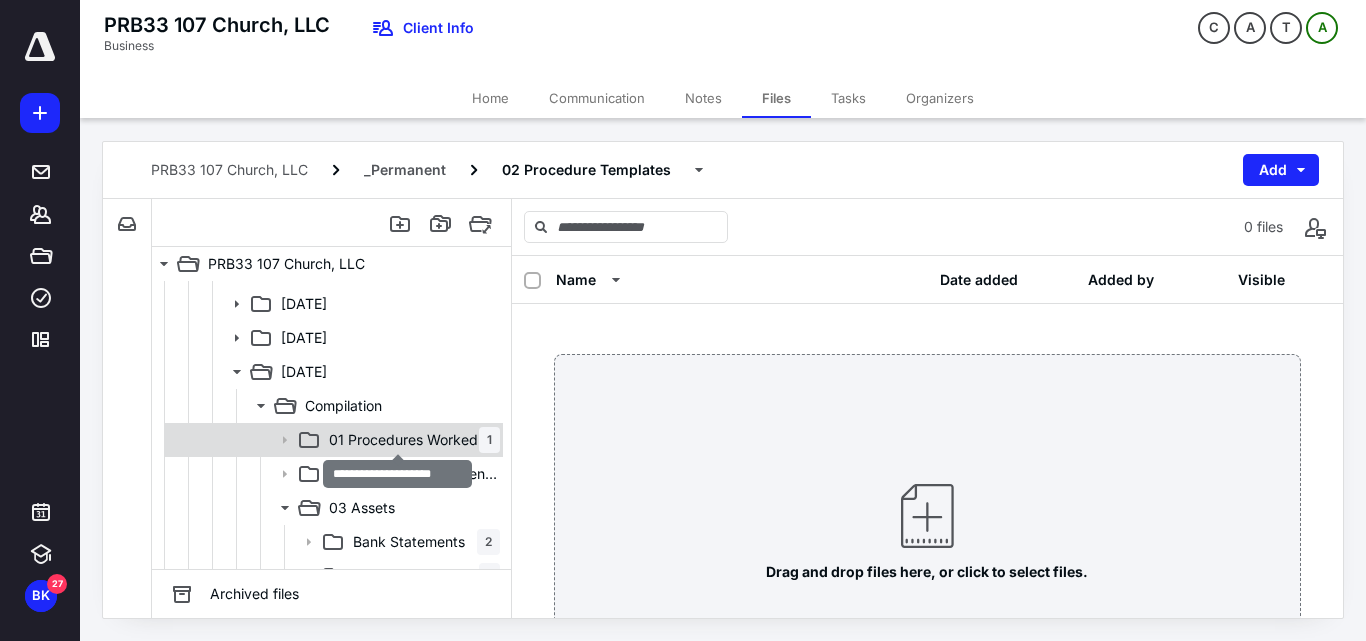 click on "01 Procedures Worked" at bounding box center [403, 440] 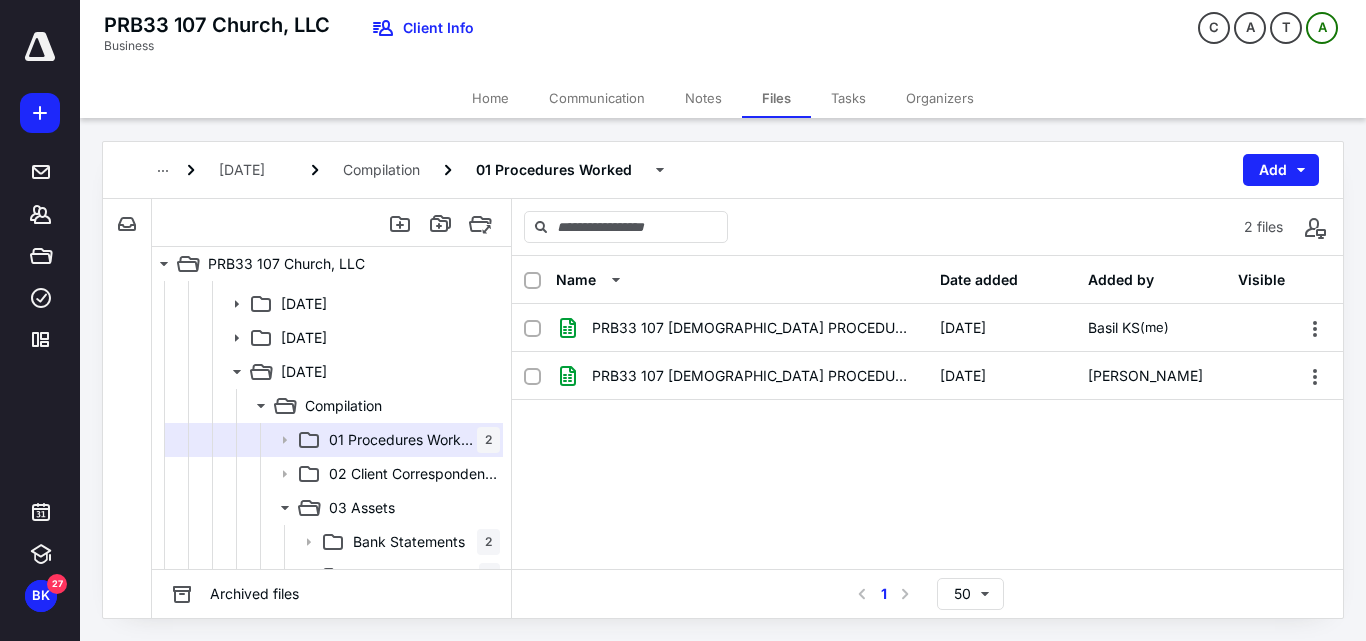 click on "Home" at bounding box center [490, 98] 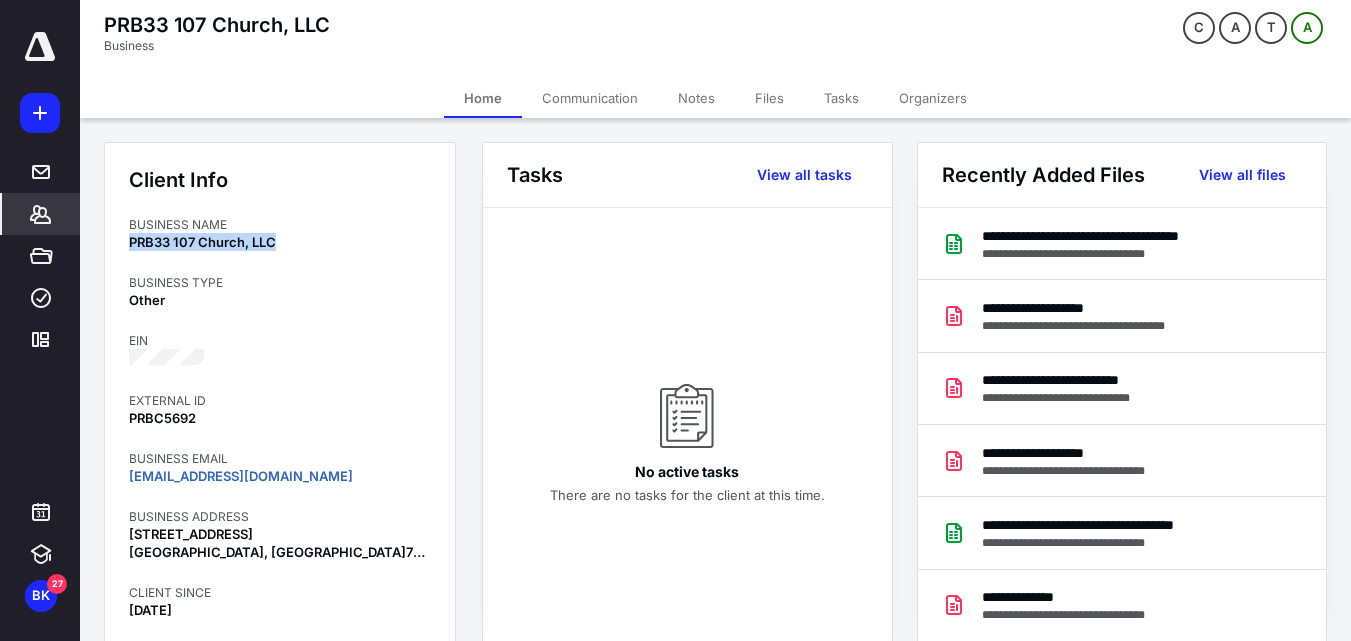 drag, startPoint x: 129, startPoint y: 240, endPoint x: 286, endPoint y: 248, distance: 157.20369 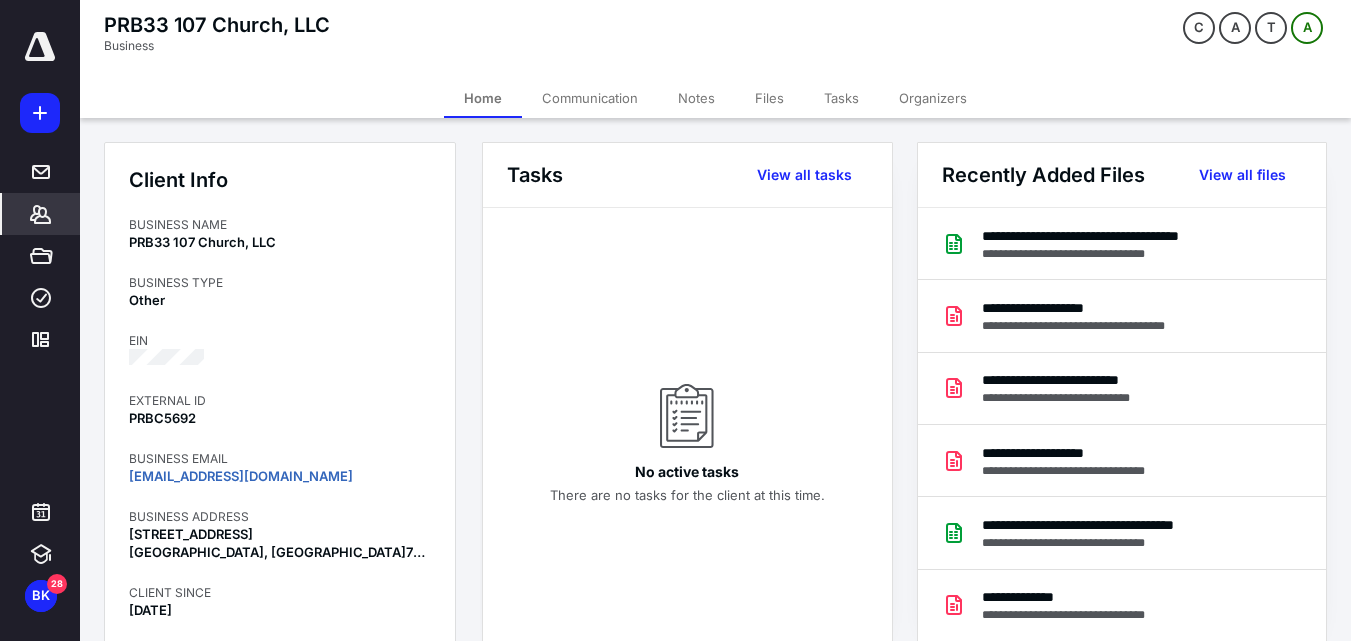click on "Client Info BUSINESS NAME PRB33 107 [DEMOGRAPHIC_DATA], LLC BUSINESS TYPE Other EIN EXTERNAL ID PRBC5692 BUSINESS EMAIL [EMAIL_ADDRESS][DOMAIN_NAME] BUSINESS ADDRESS [STREET_ADDRESS] CLIENT SINCE [DATE] FAMILY 11" at bounding box center [280, 422] 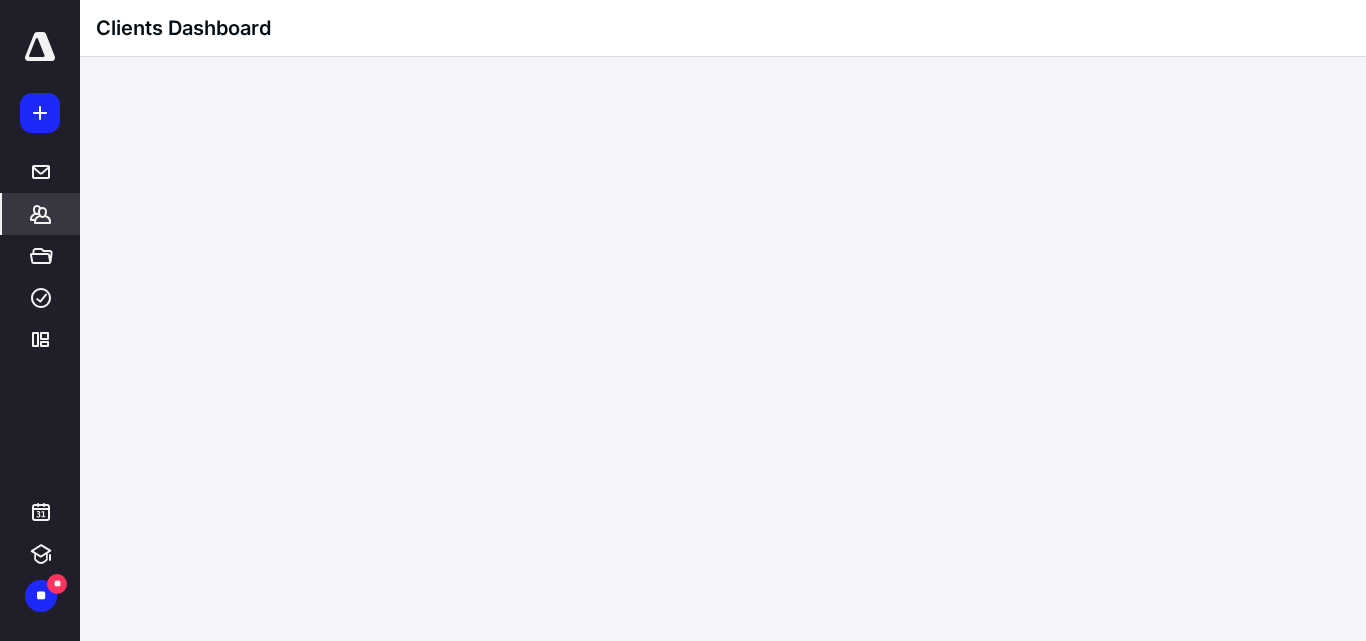 scroll, scrollTop: 0, scrollLeft: 0, axis: both 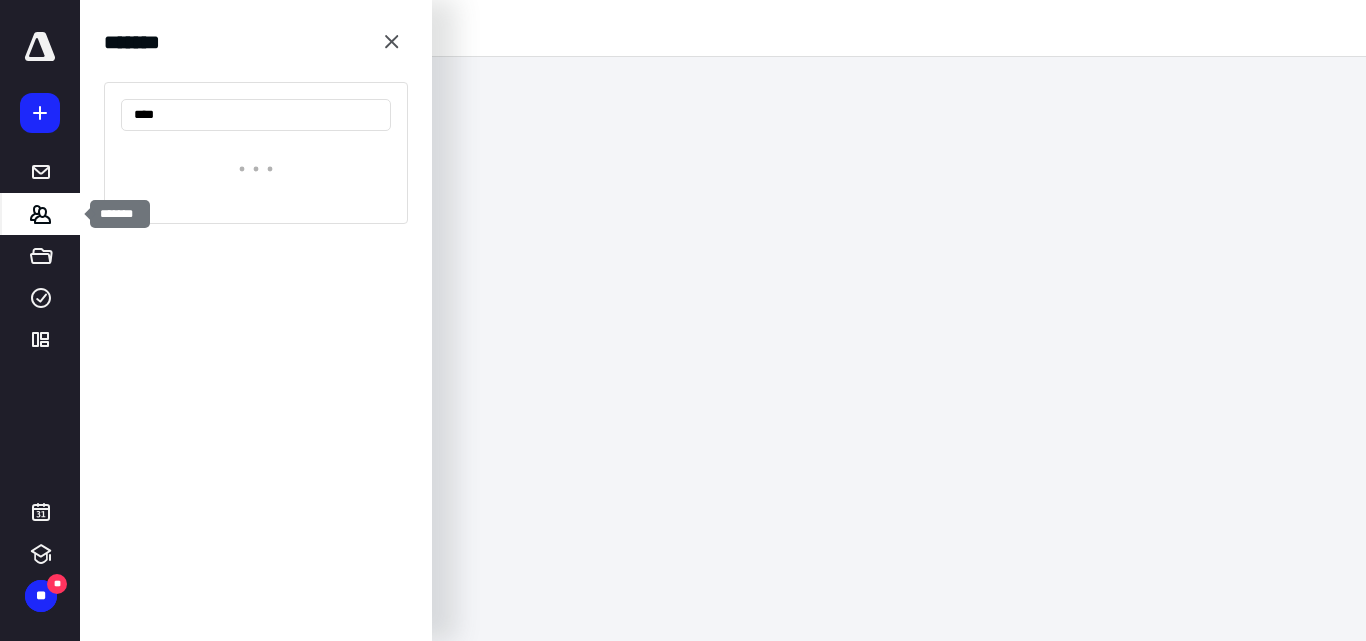 type on "*****" 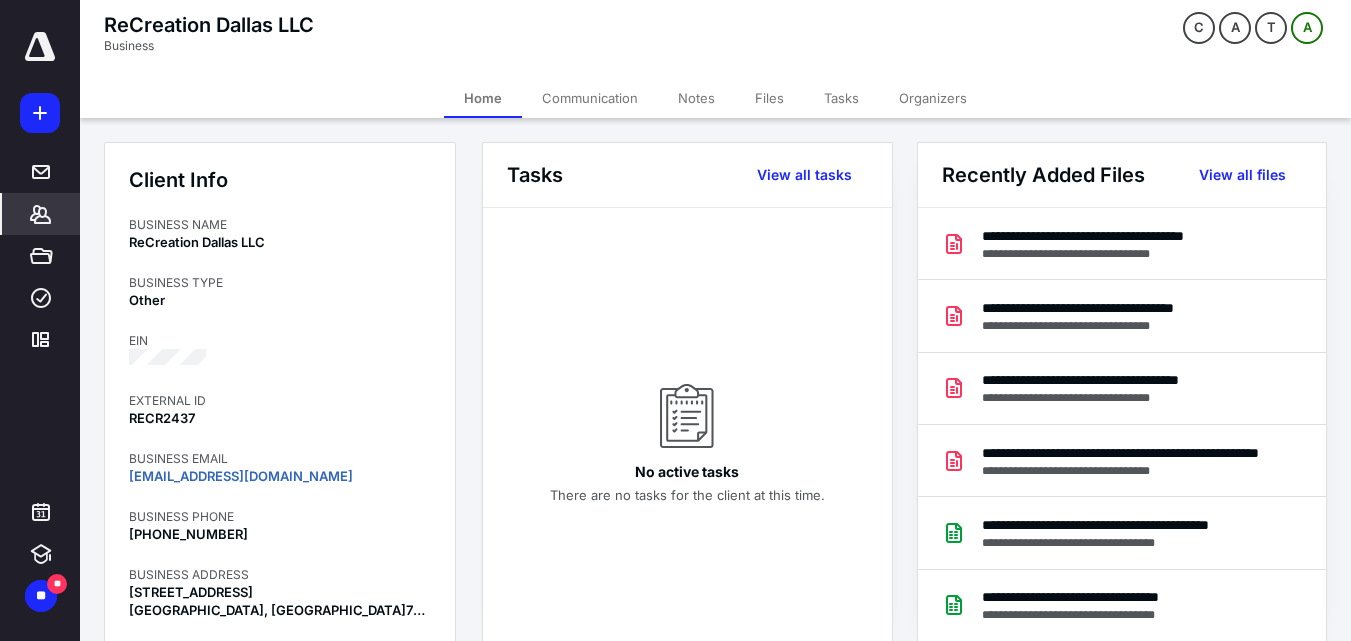 click on "Files" at bounding box center (769, 98) 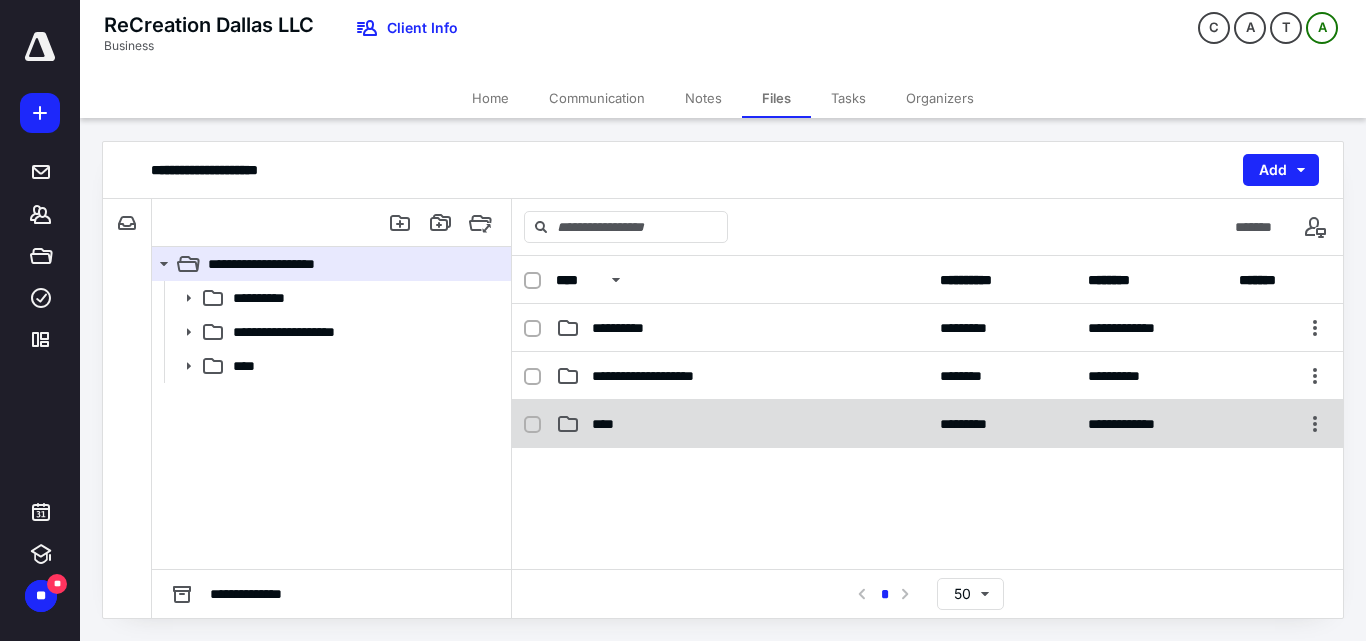 click on "**********" at bounding box center [927, 424] 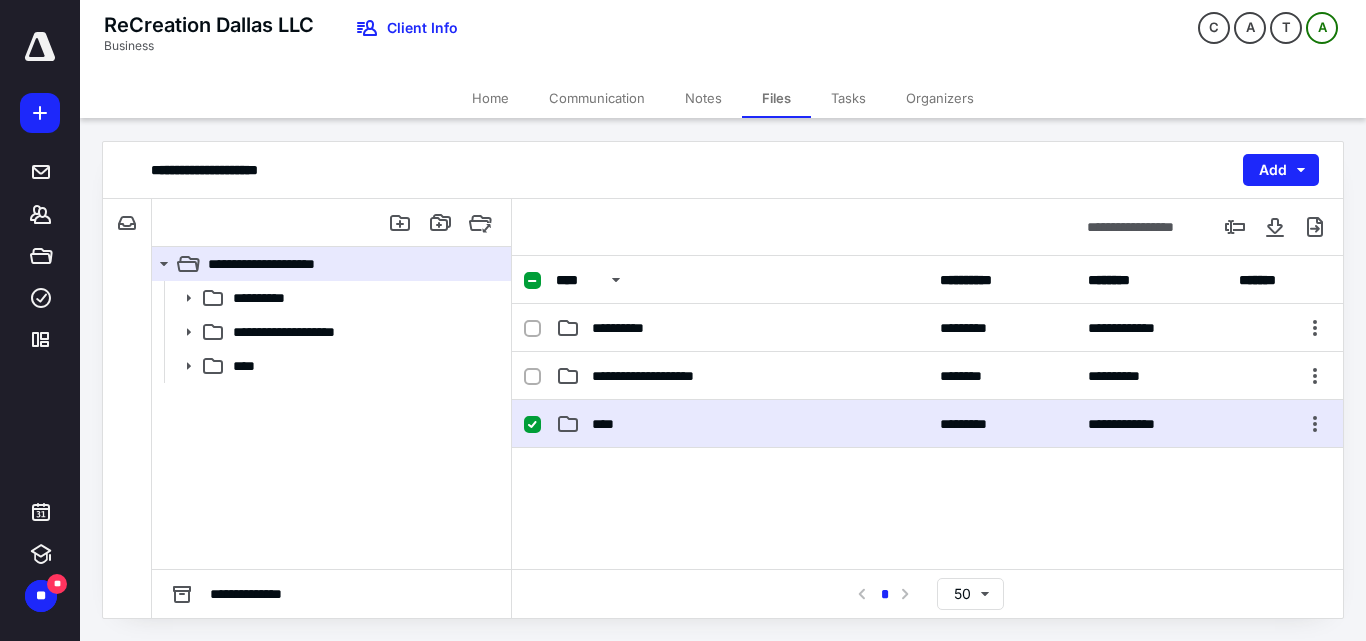 click on "**********" at bounding box center (927, 424) 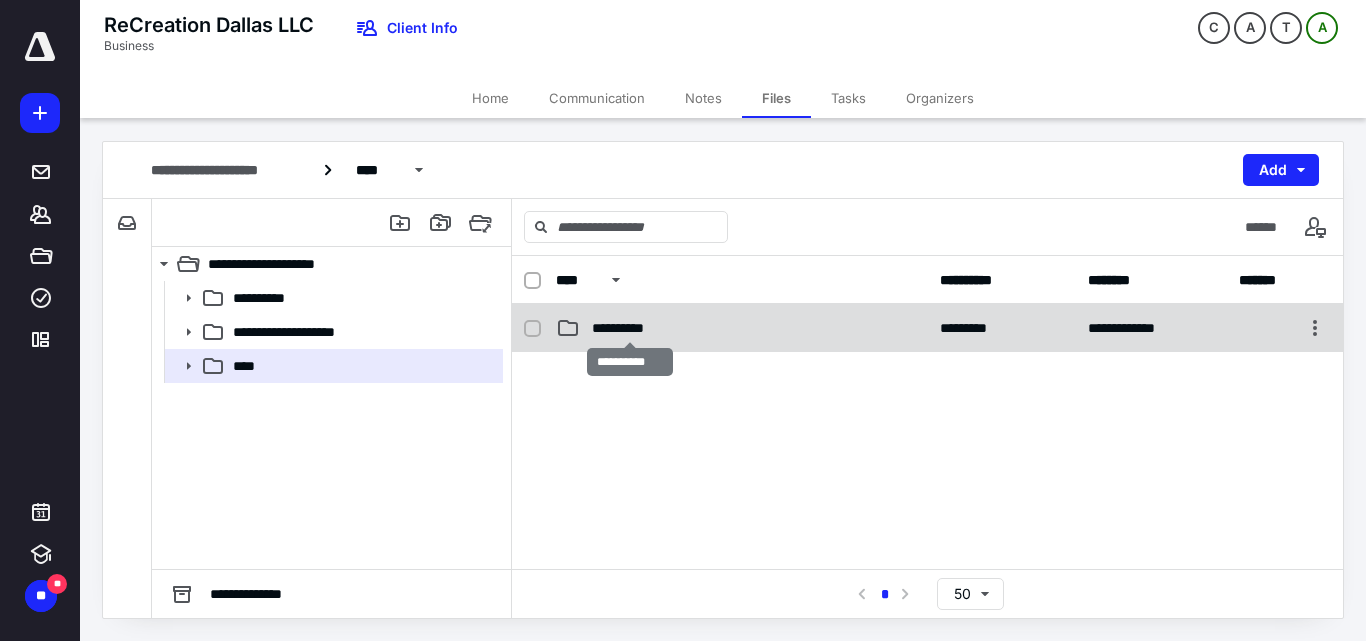 click on "**********" at bounding box center (629, 328) 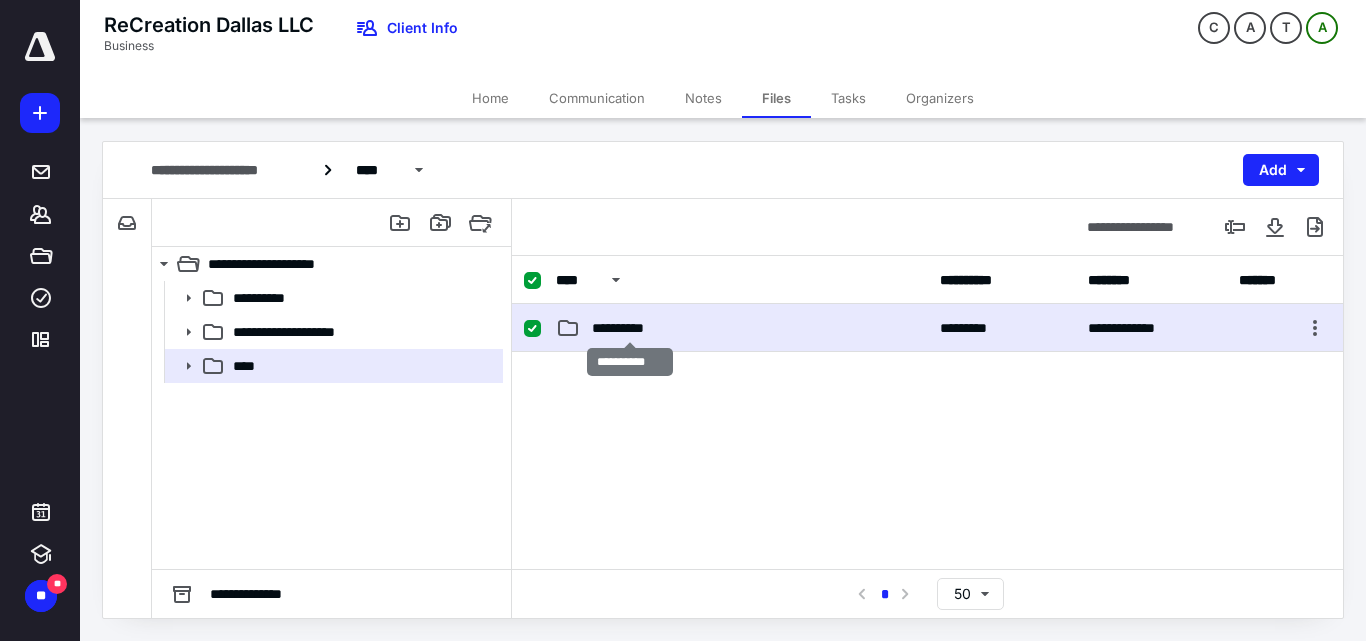 click on "**********" at bounding box center [629, 328] 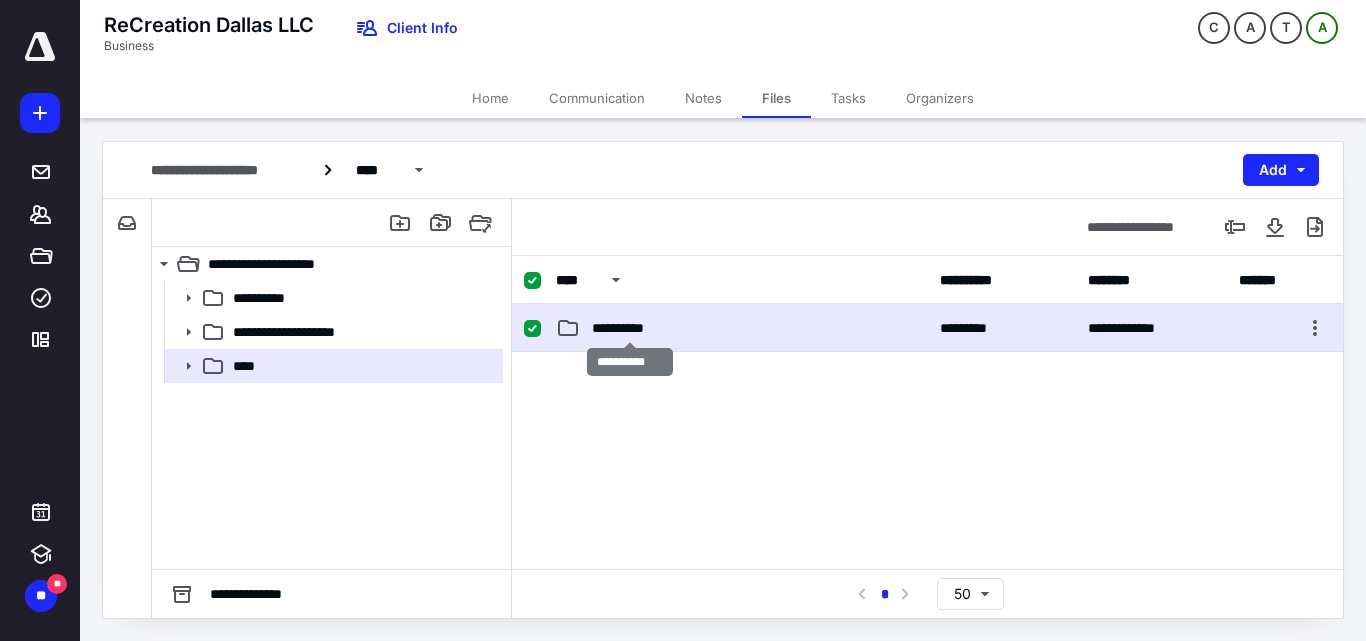 checkbox on "false" 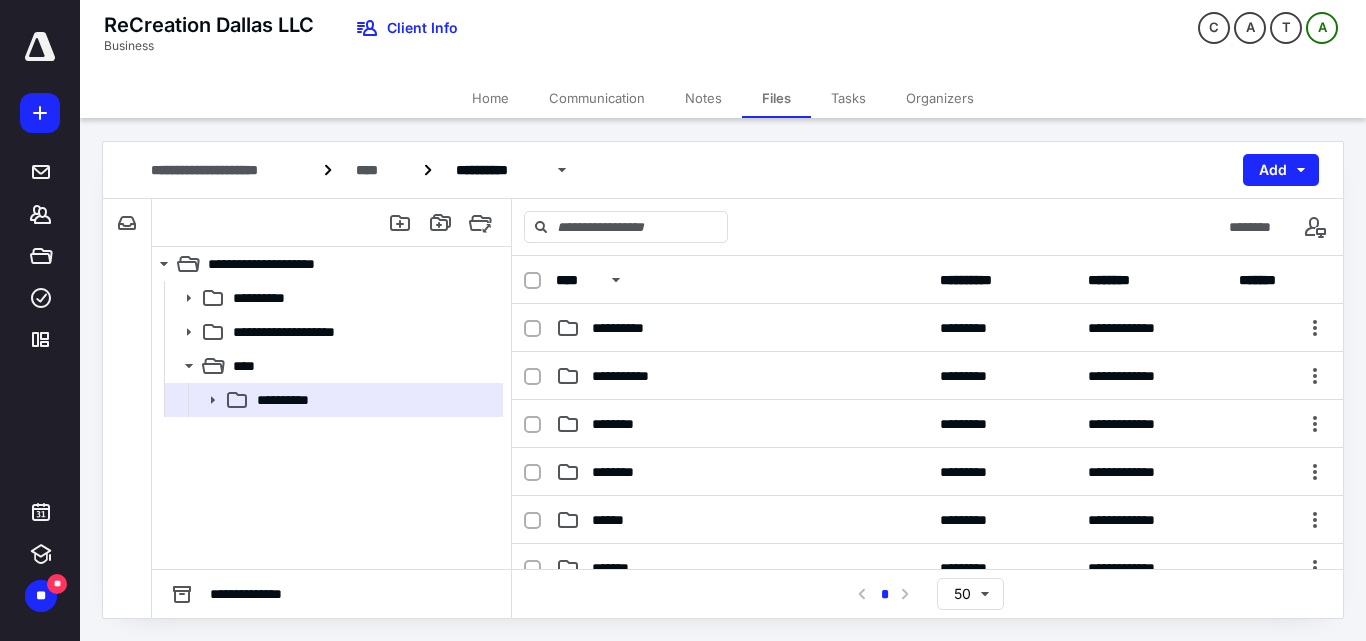 scroll, scrollTop: 200, scrollLeft: 0, axis: vertical 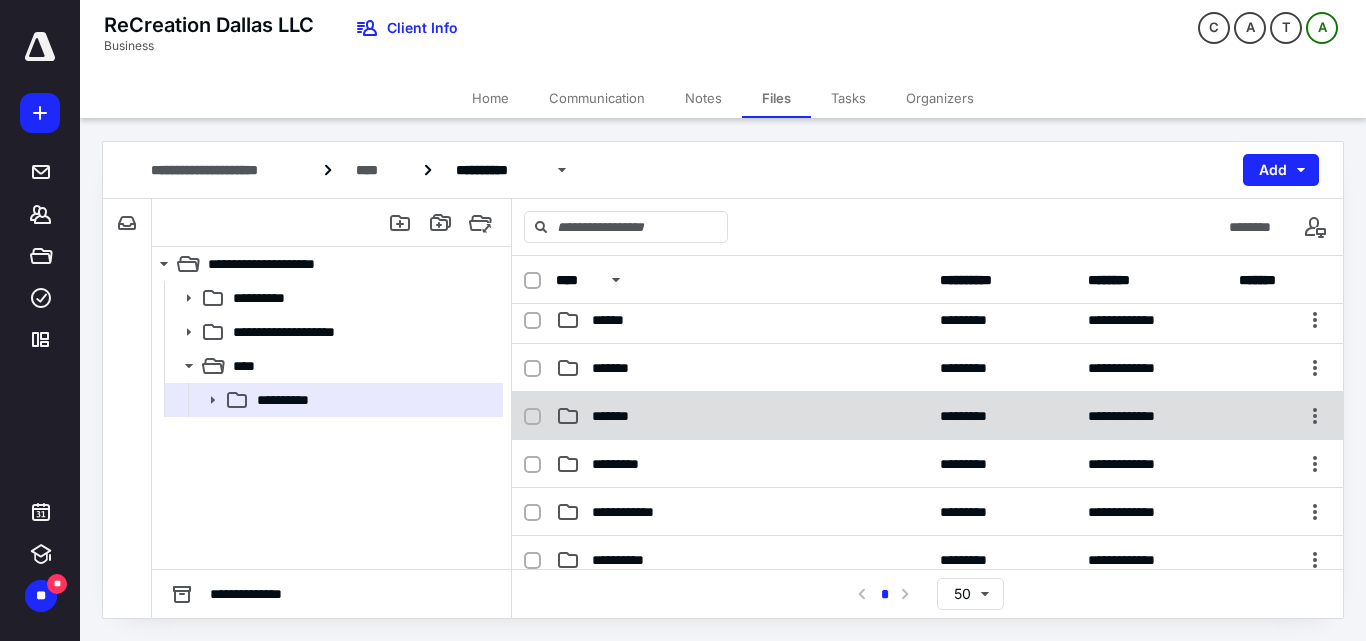 click on "*******" at bounding box center [742, 416] 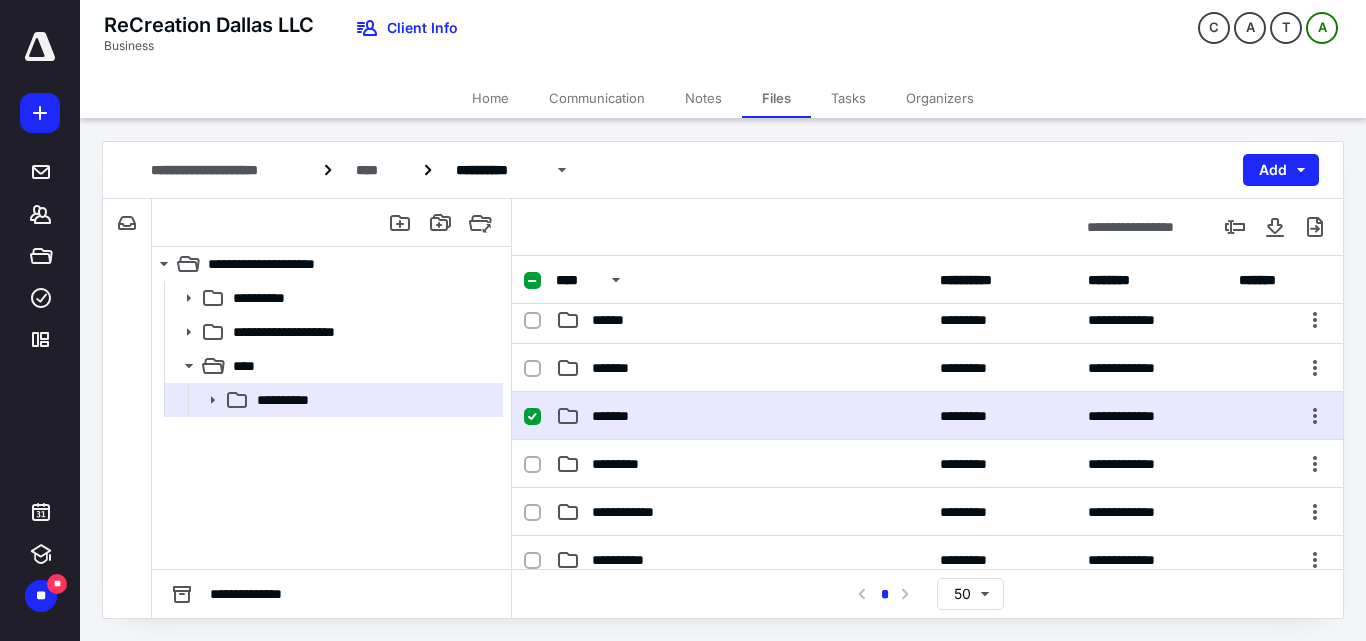 click on "*******" at bounding box center (742, 416) 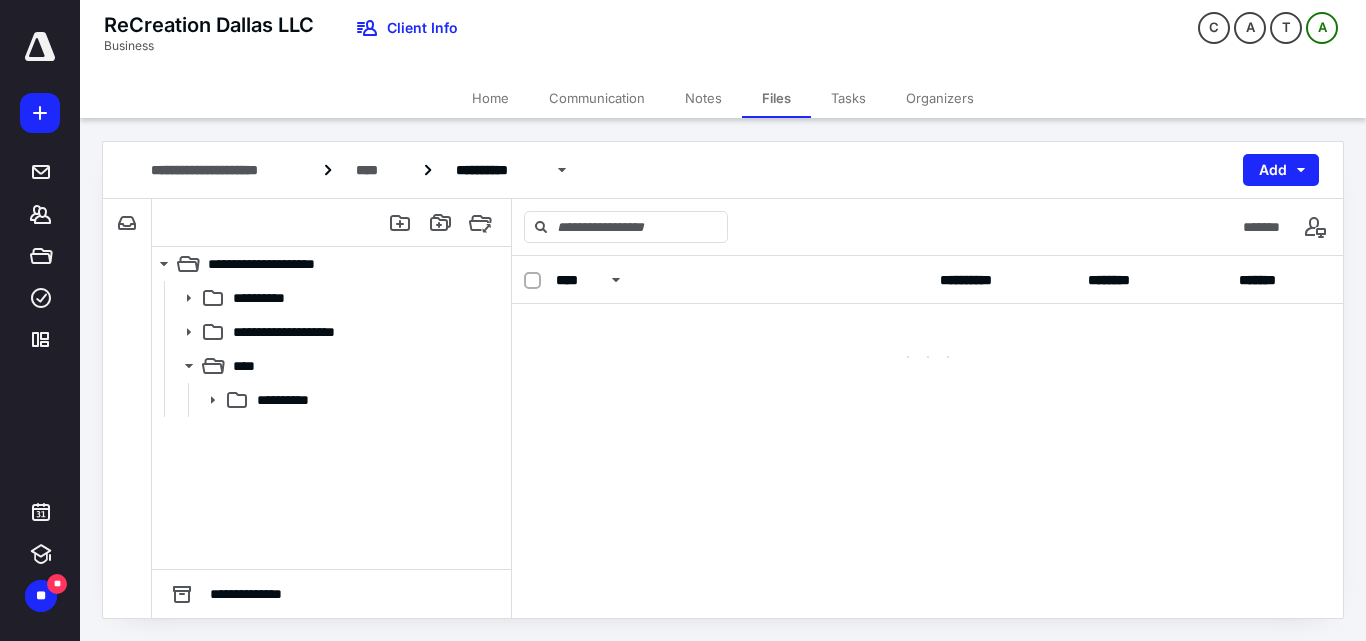 scroll, scrollTop: 0, scrollLeft: 0, axis: both 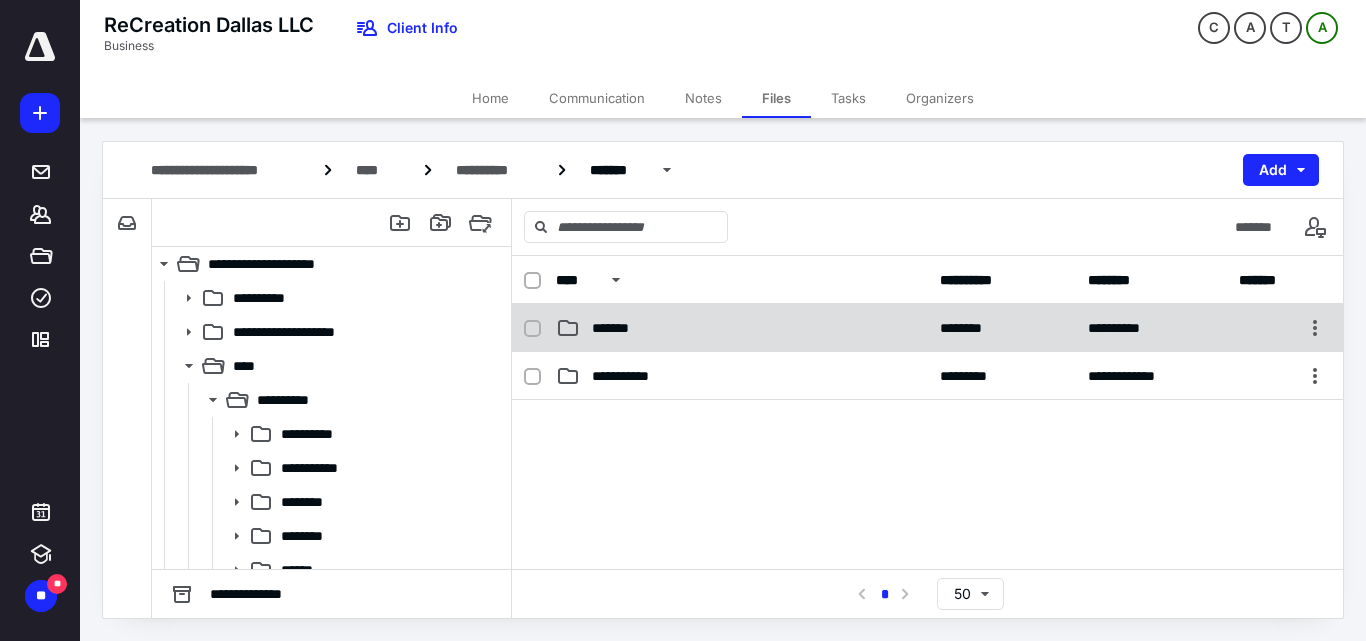 click on "*******" at bounding box center (742, 328) 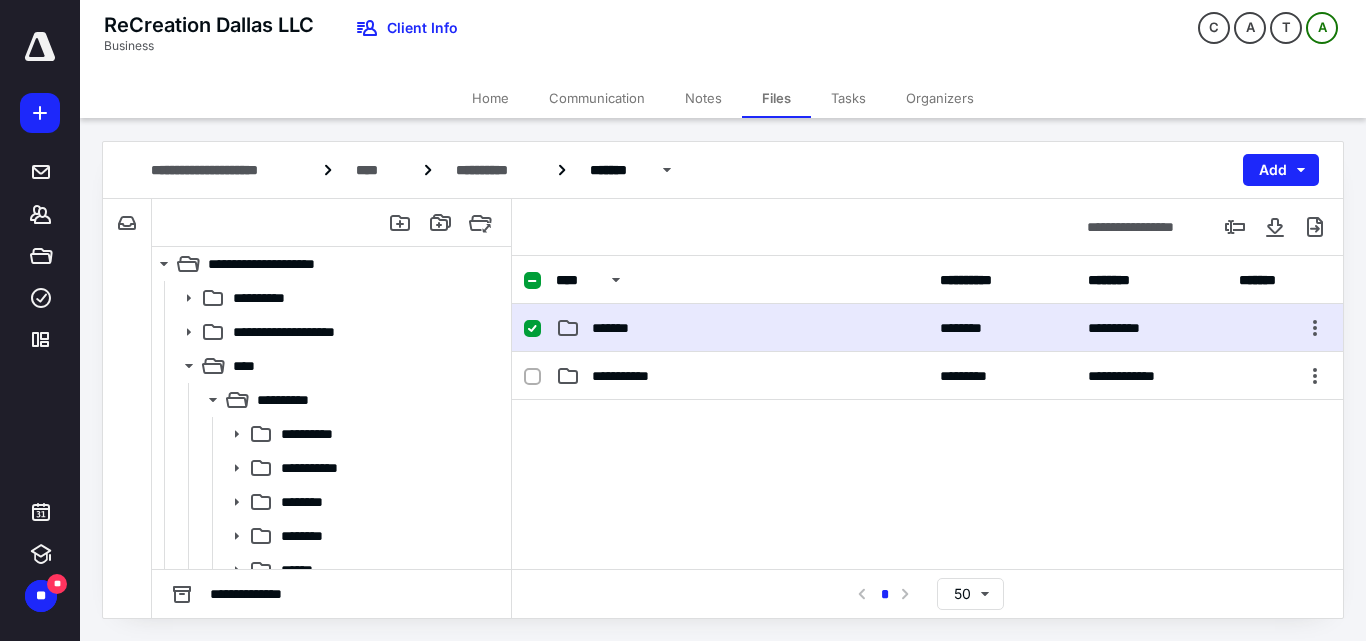 click on "*******" at bounding box center (742, 328) 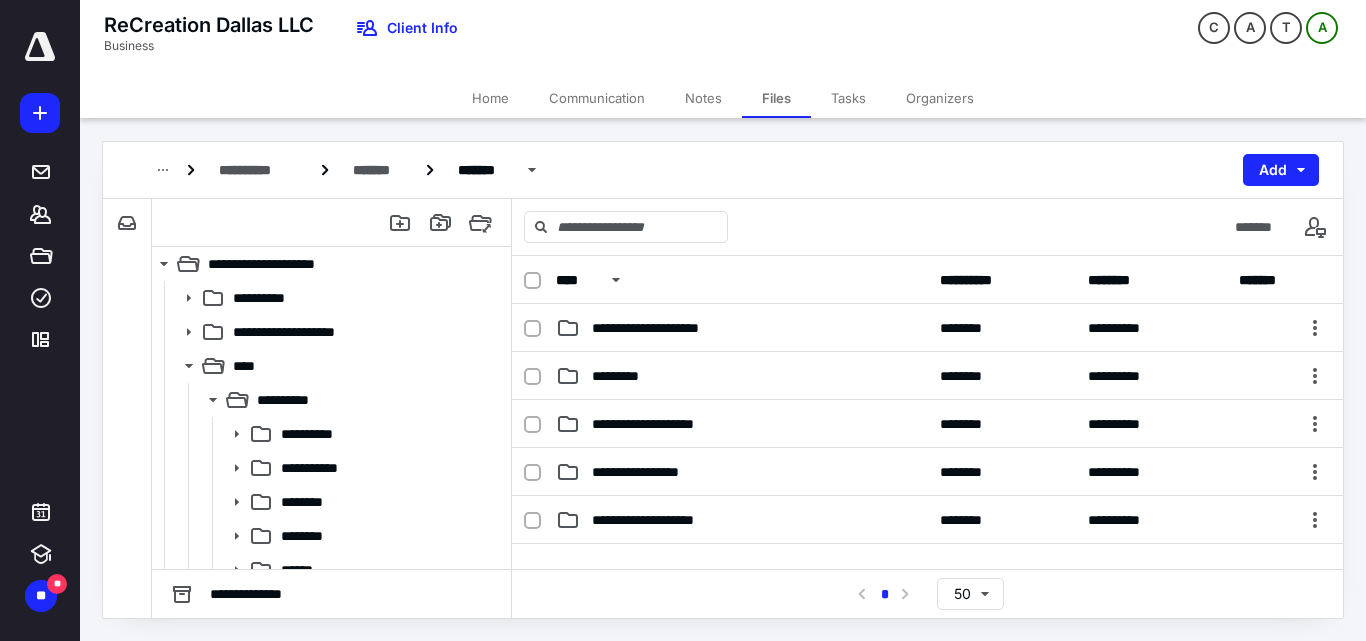 scroll, scrollTop: 100, scrollLeft: 0, axis: vertical 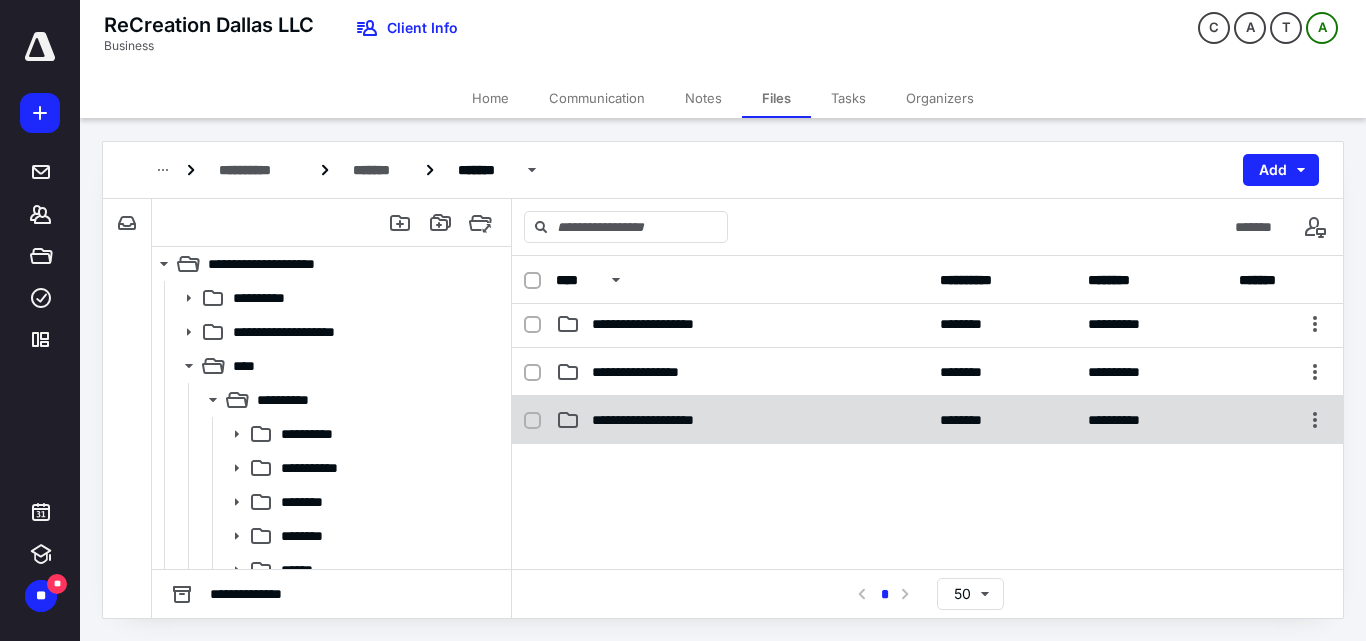 click on "**********" at bounding box center (664, 420) 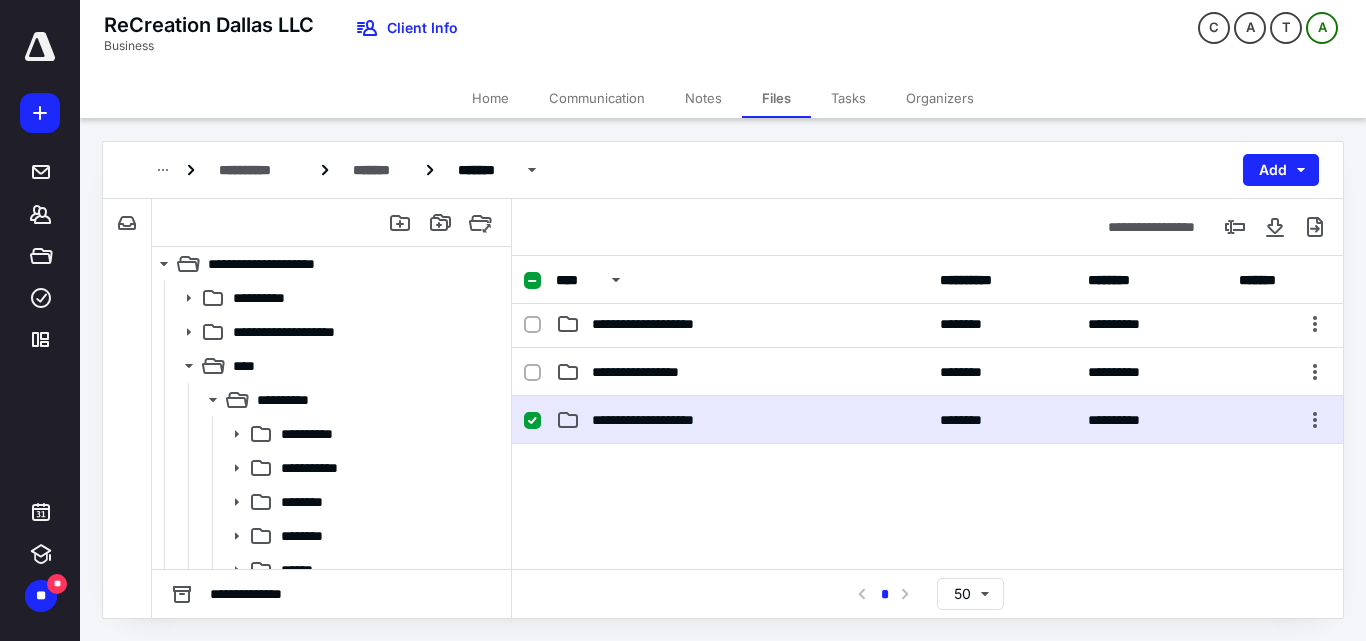 click on "**********" at bounding box center [664, 420] 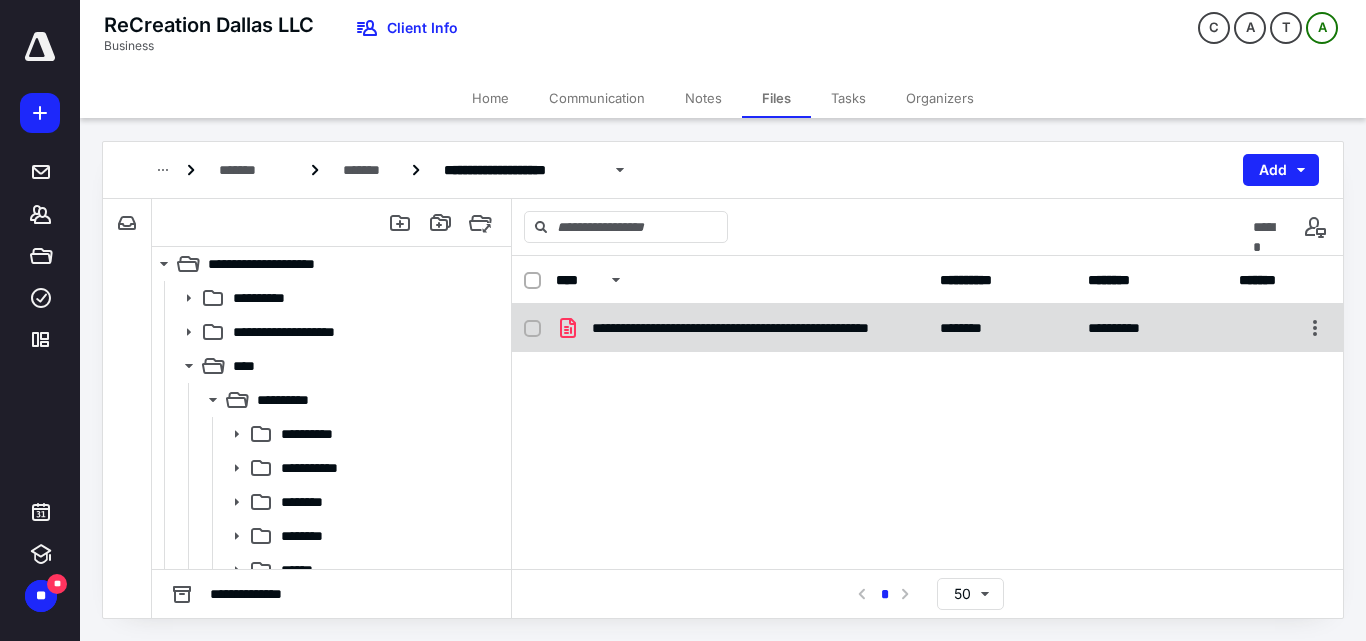 click on "**********" at bounding box center (927, 328) 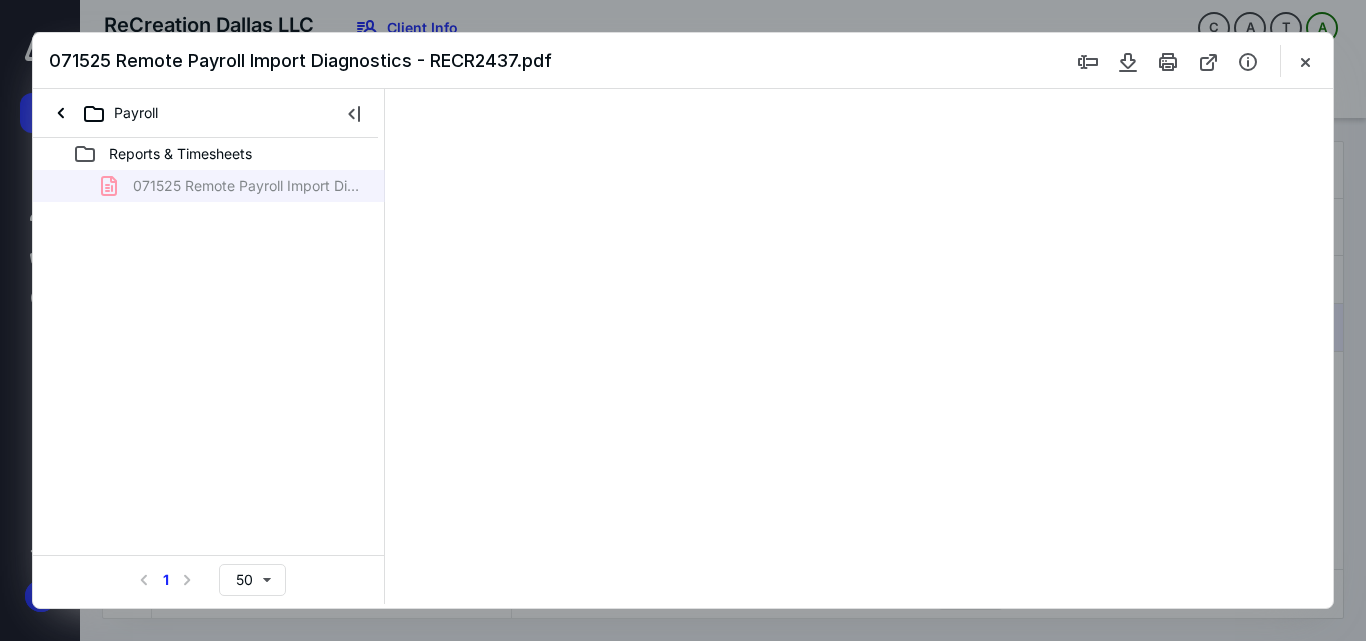 scroll, scrollTop: 0, scrollLeft: 0, axis: both 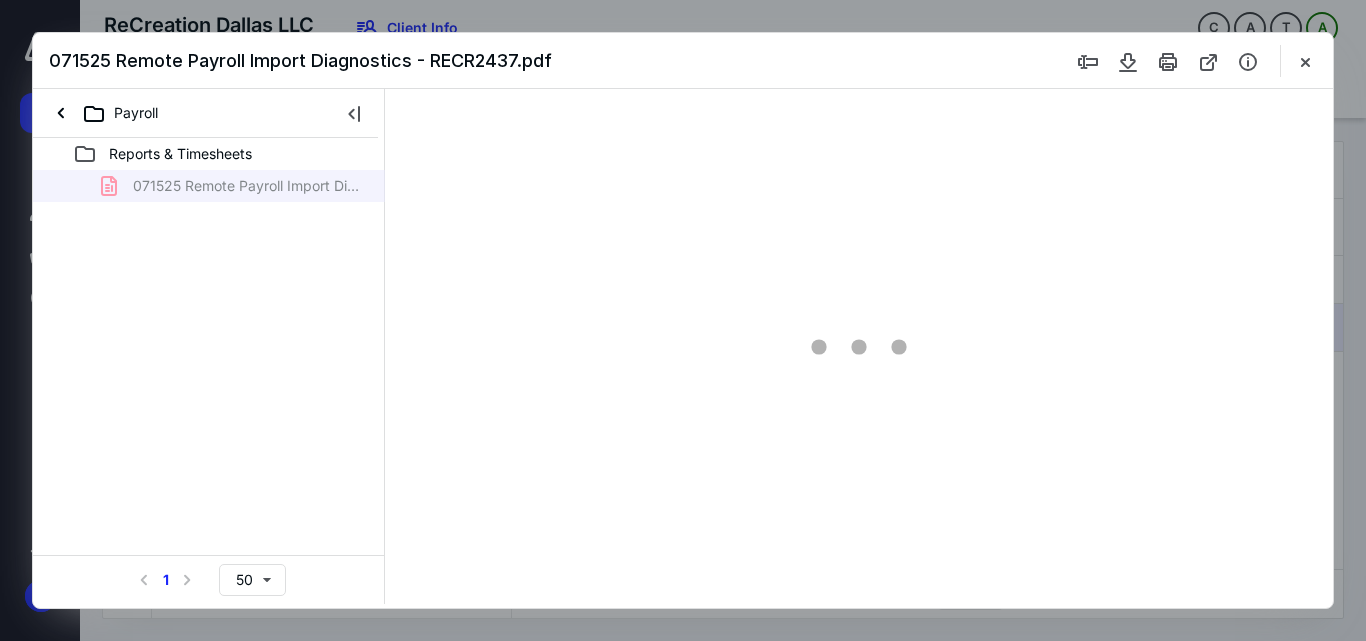 type on "55" 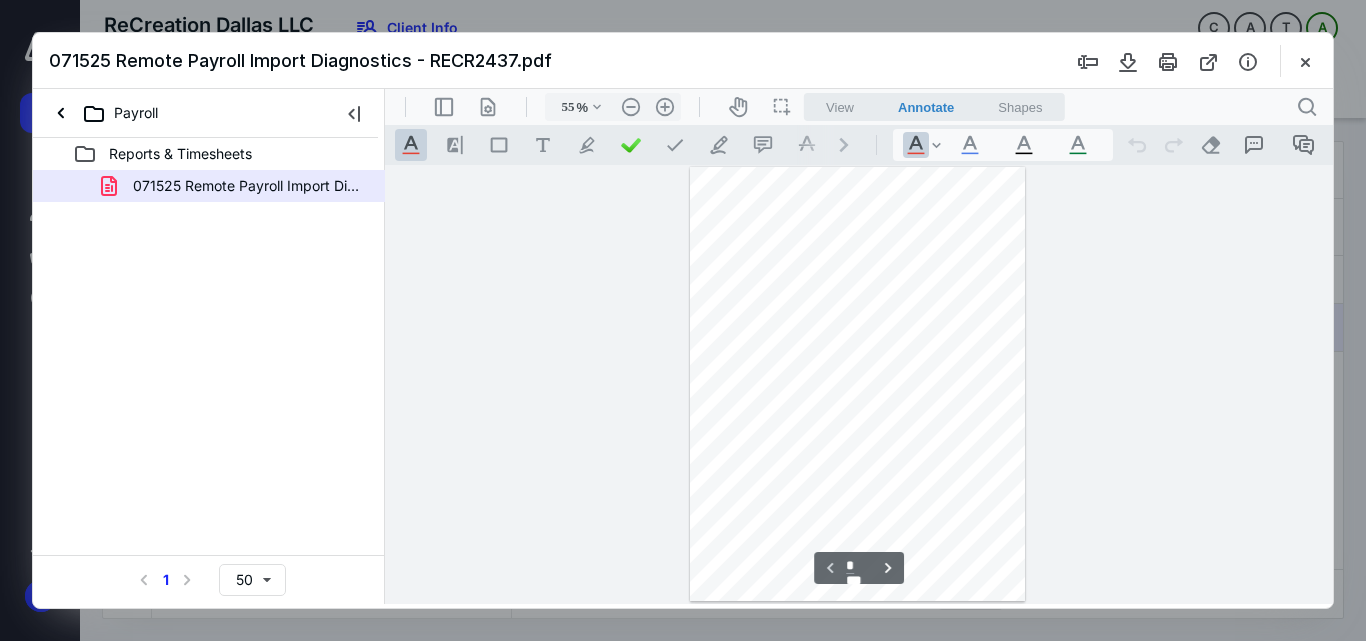 scroll, scrollTop: 78, scrollLeft: 0, axis: vertical 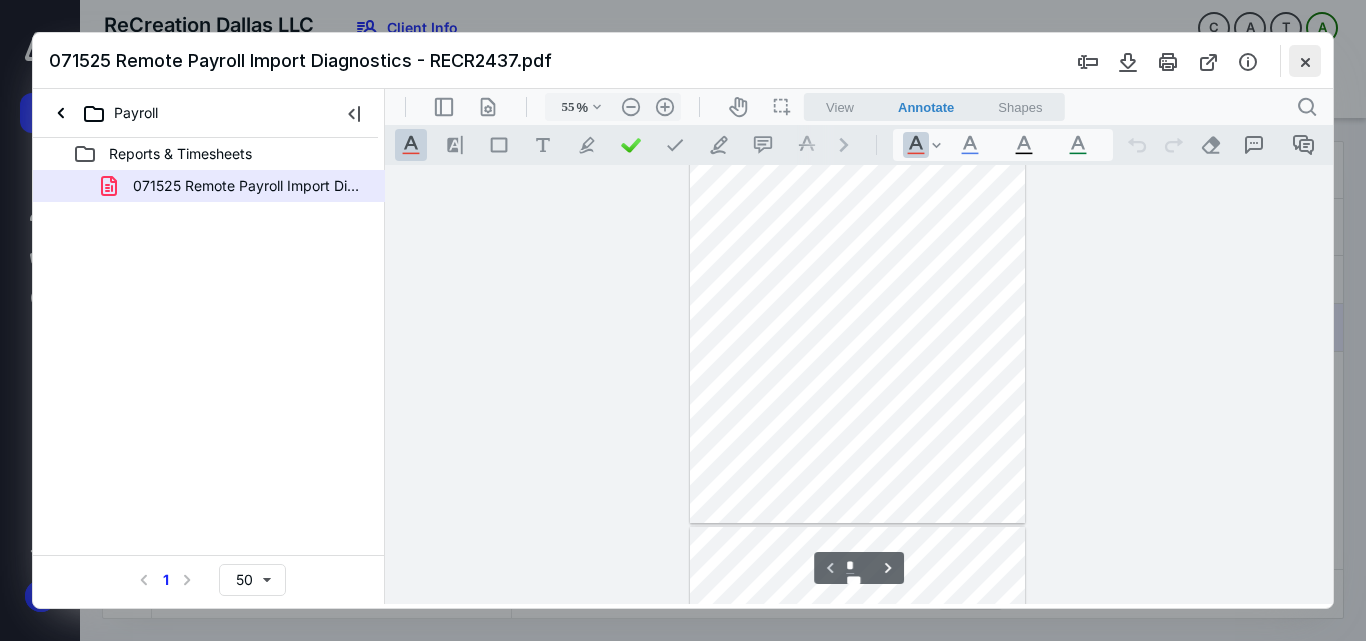 click at bounding box center (1305, 61) 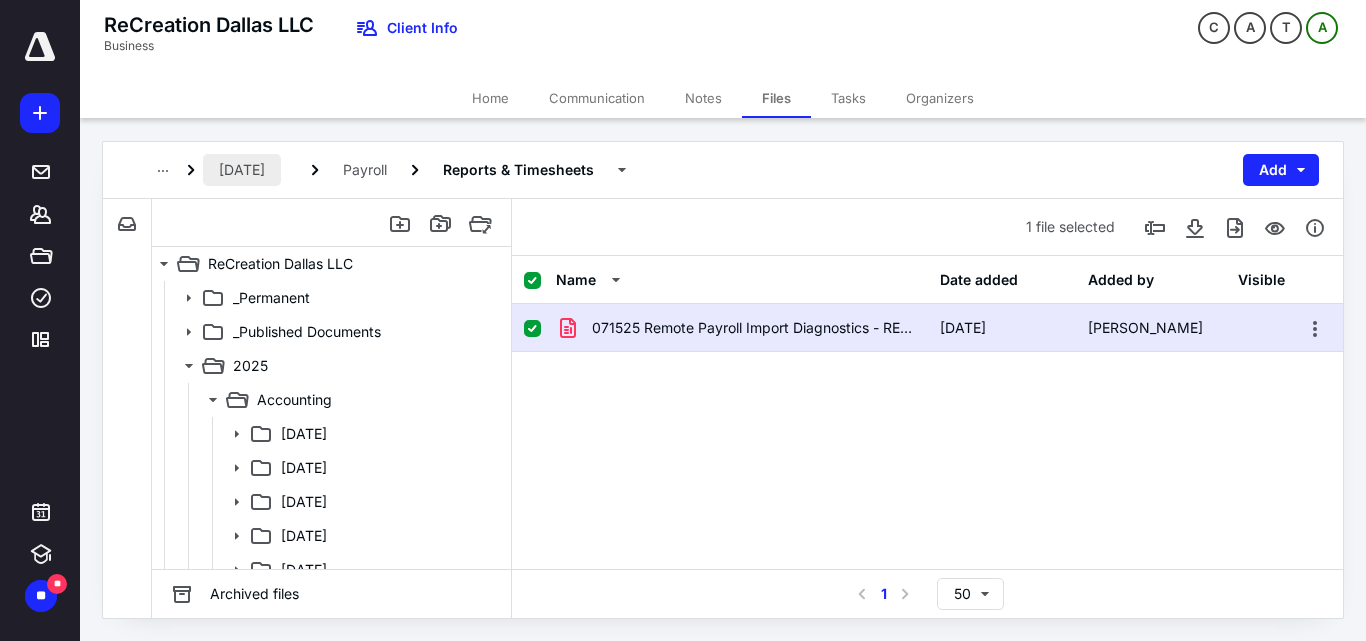 click on "[DATE]" at bounding box center [242, 170] 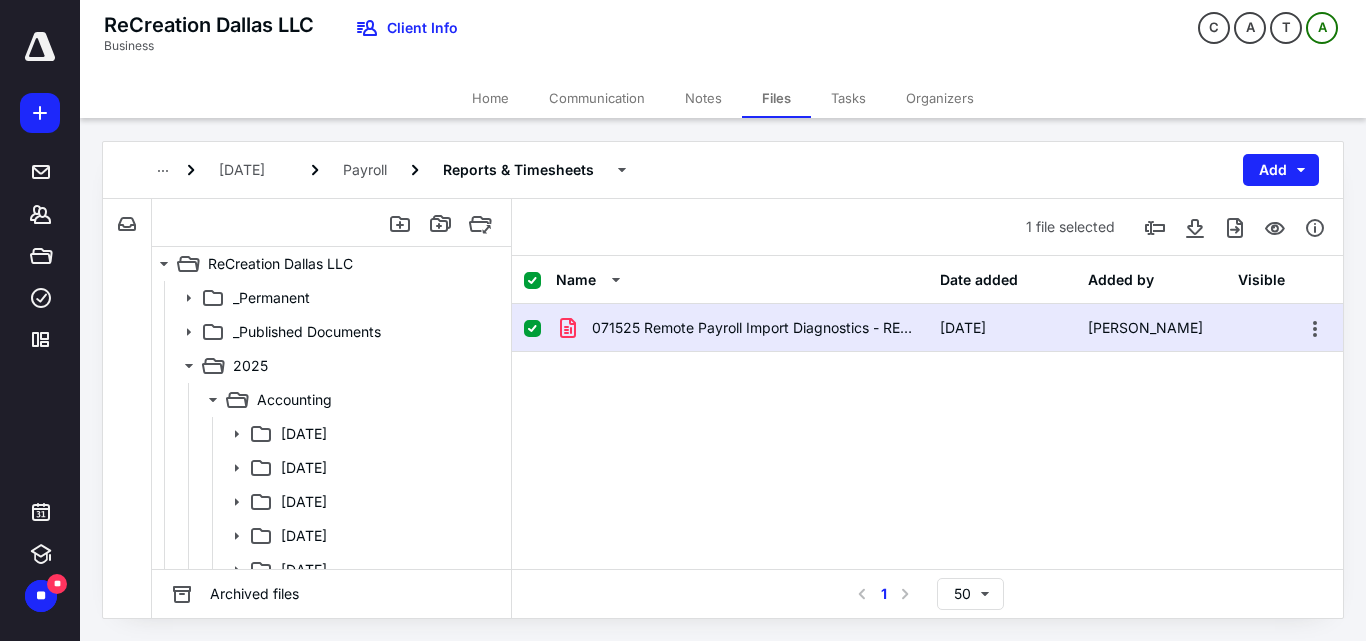 checkbox on "false" 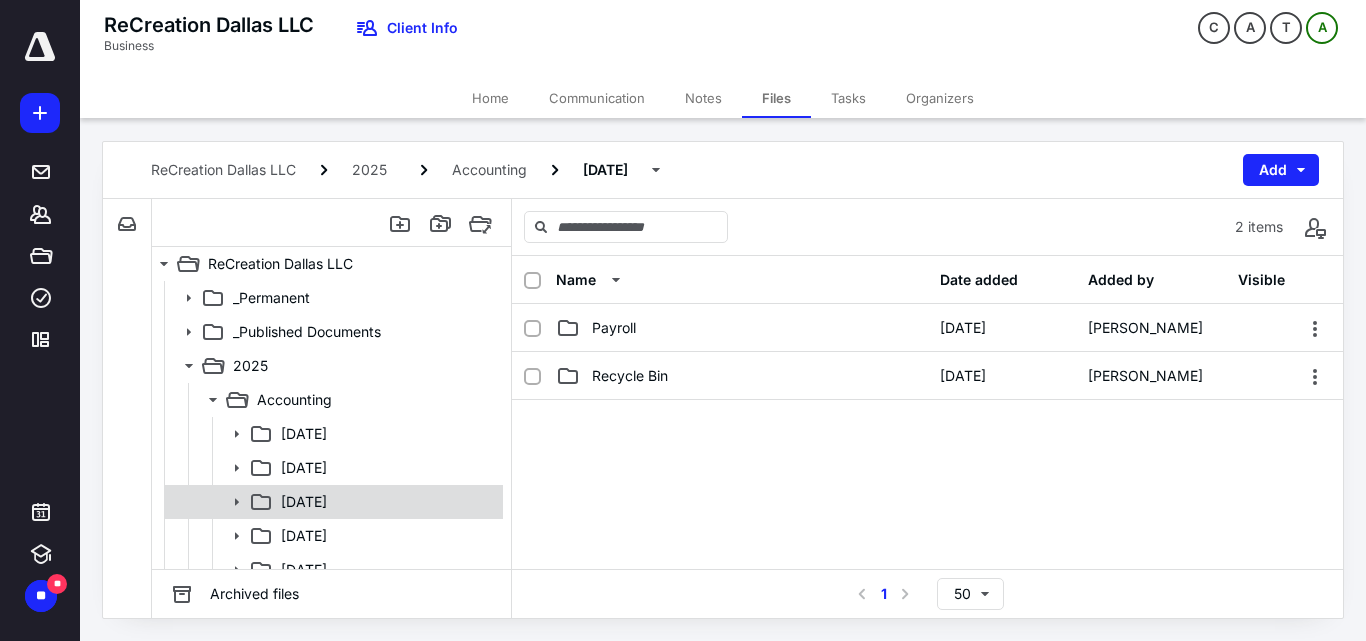 scroll, scrollTop: 100, scrollLeft: 0, axis: vertical 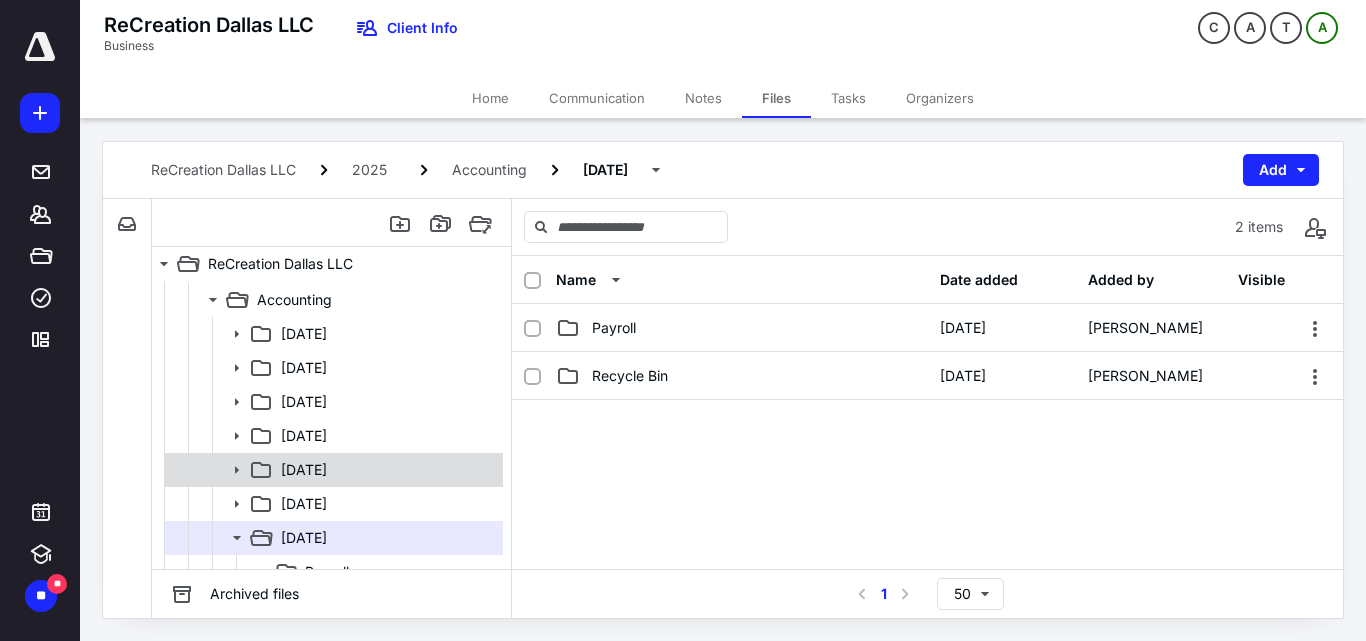 click on "[DATE]" at bounding box center (386, 470) 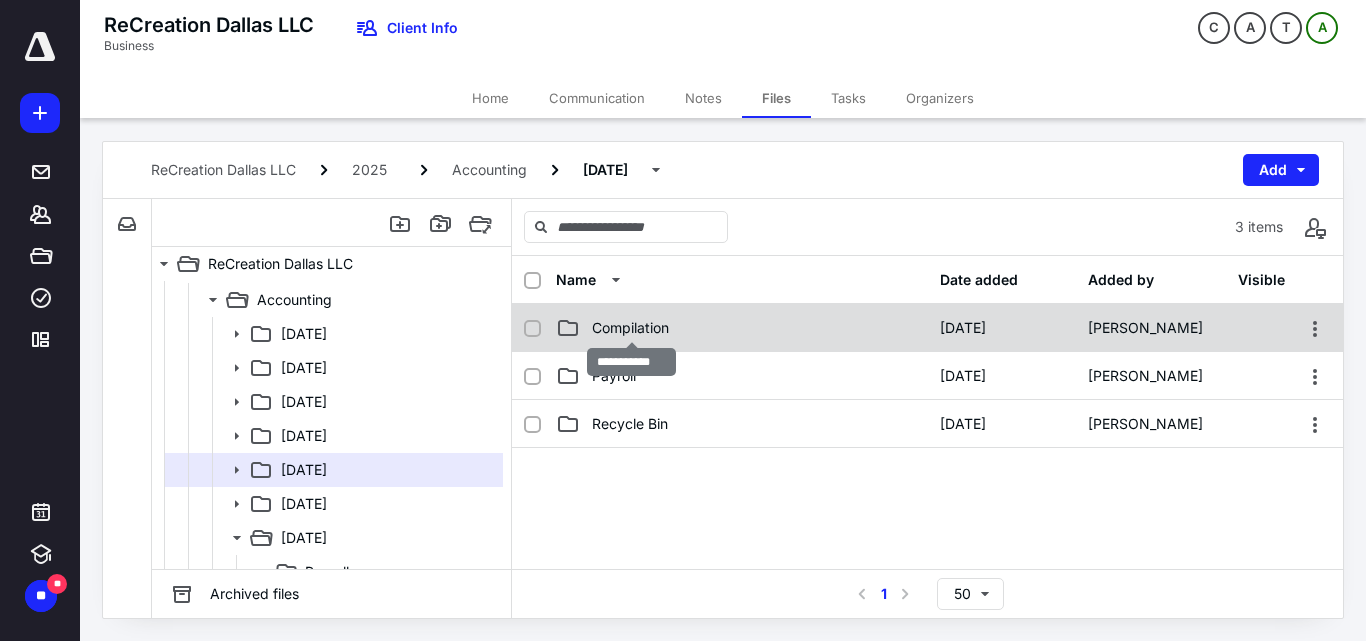 click on "Compilation" at bounding box center [630, 328] 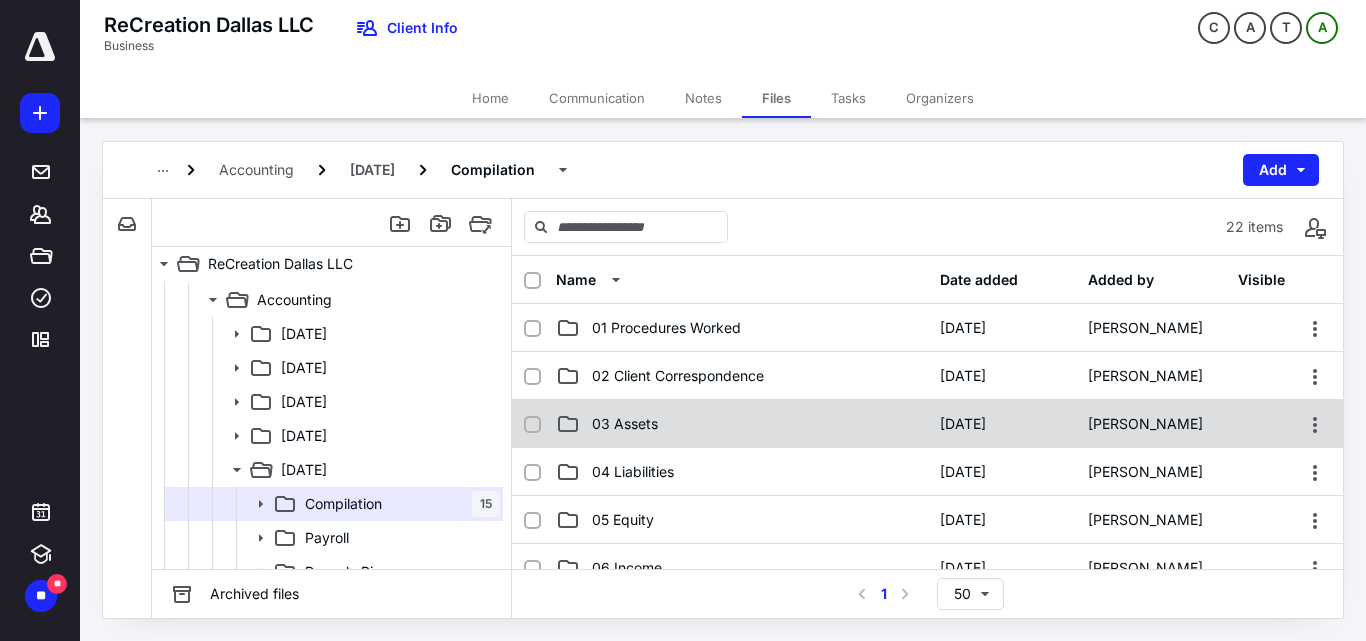 click on "03 Assets 6/30/2025 Chloe Nuckels" at bounding box center [927, 424] 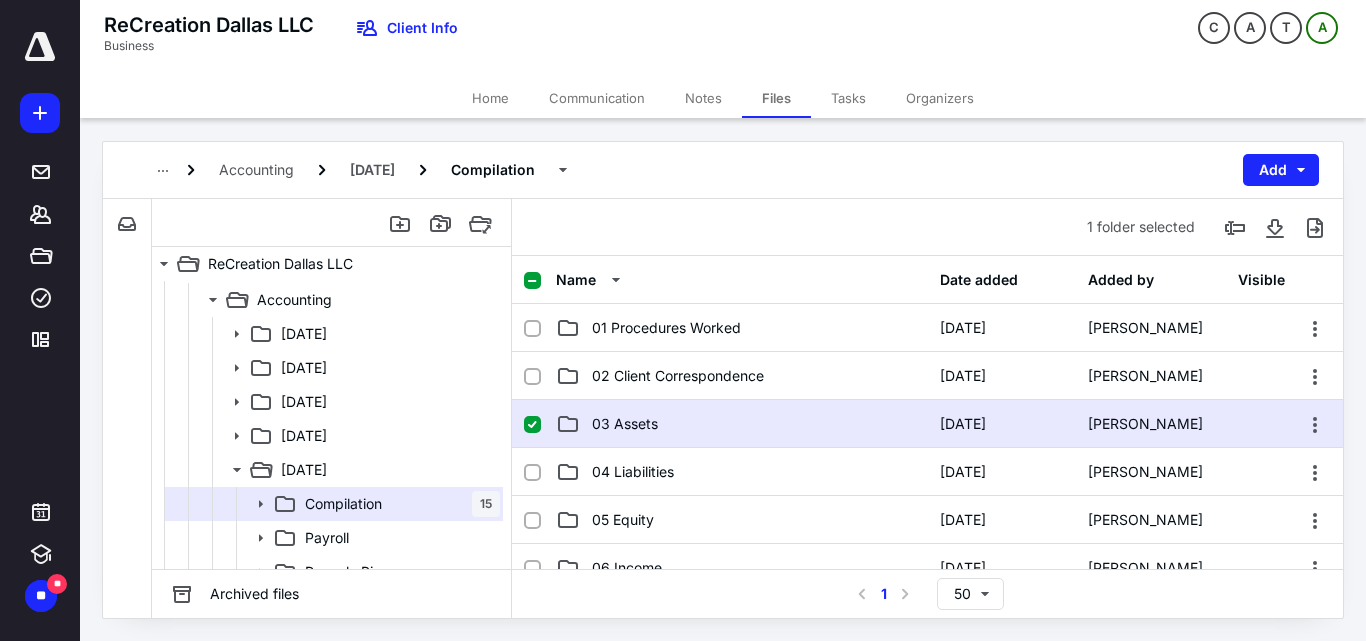 click on "03 Assets 6/30/2025 Chloe Nuckels" at bounding box center (927, 424) 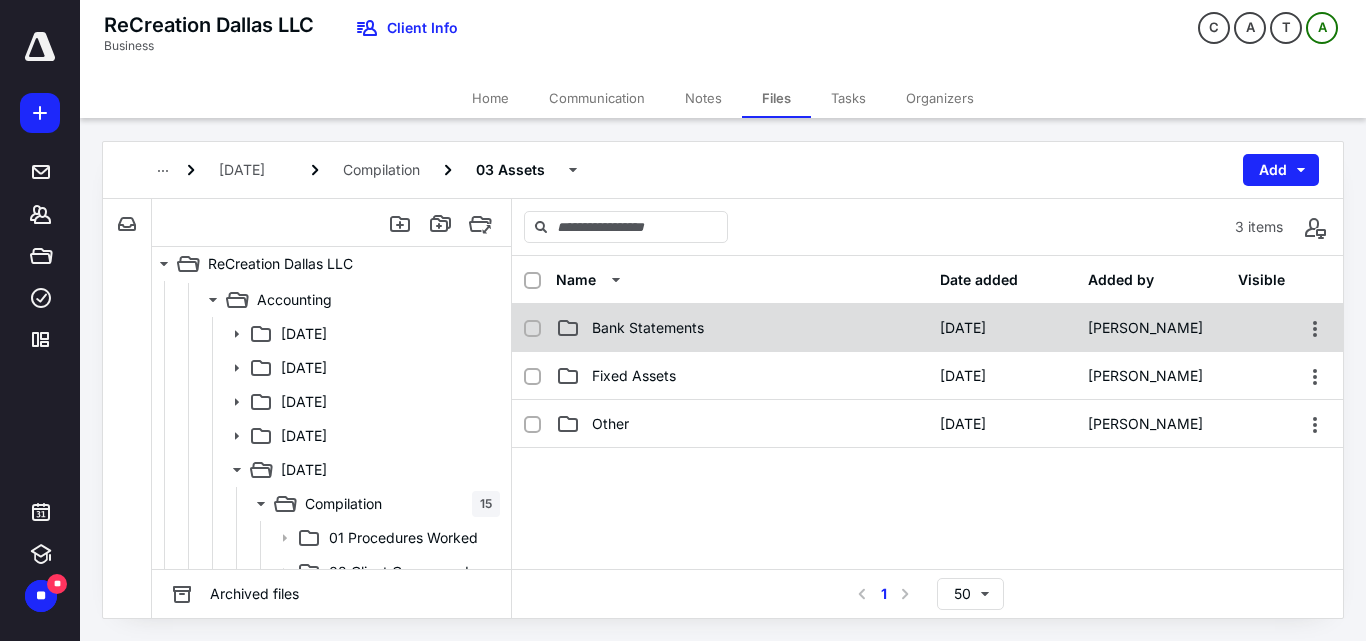 click on "Bank Statements" at bounding box center [742, 328] 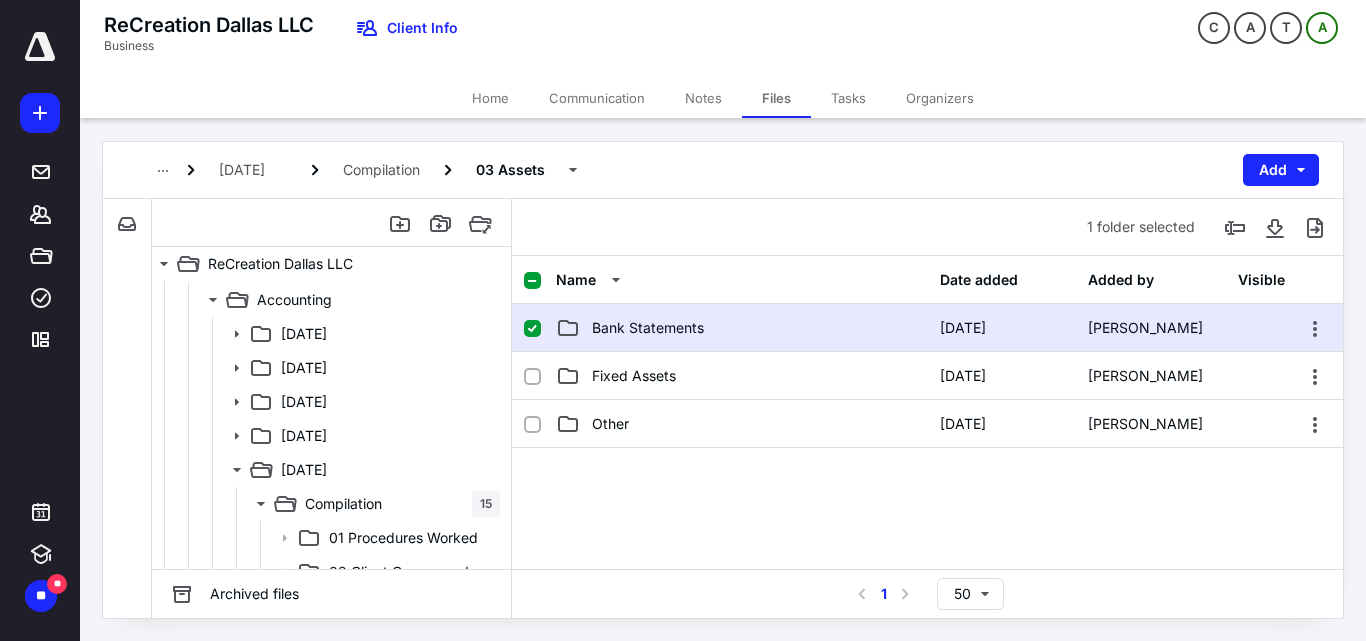 click on "Bank Statements" at bounding box center (742, 328) 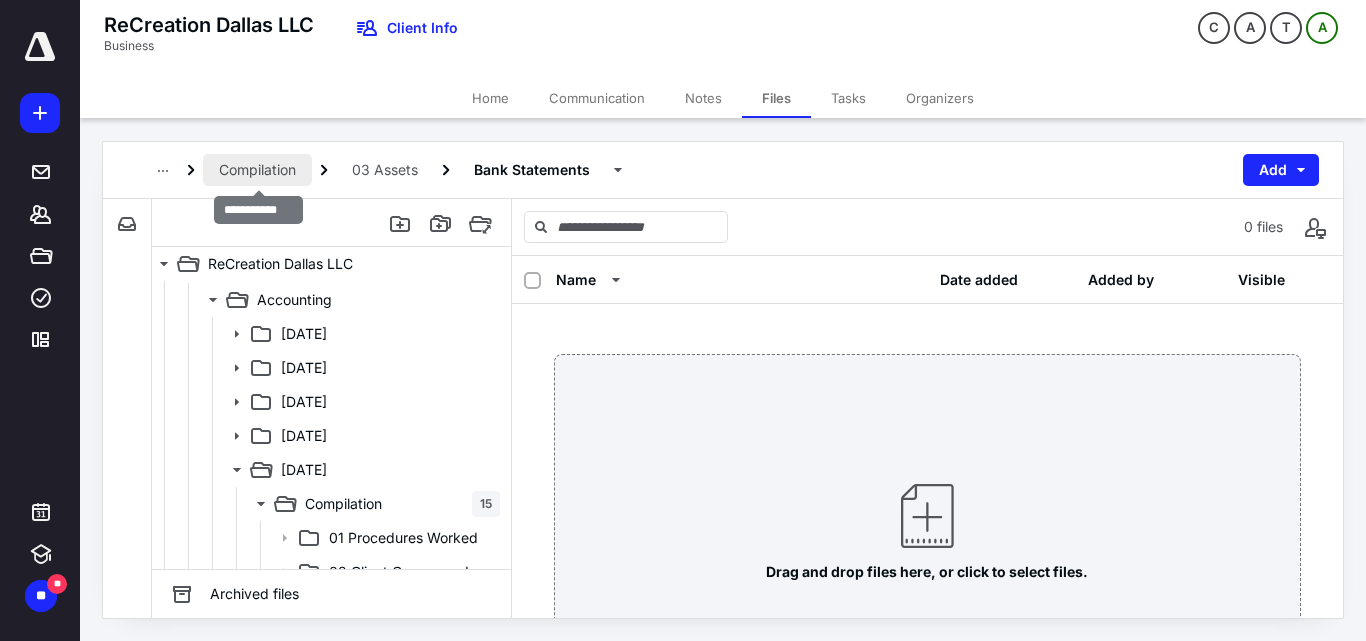 click on "Compilation" at bounding box center (257, 170) 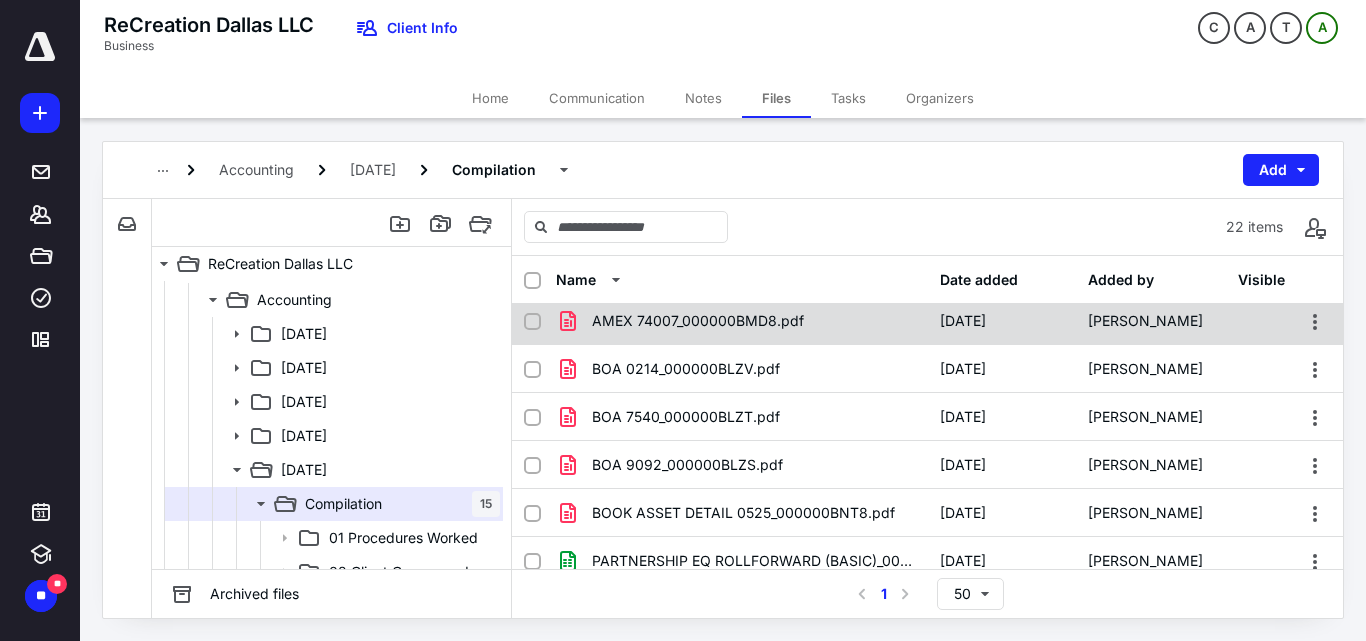 scroll, scrollTop: 291, scrollLeft: 0, axis: vertical 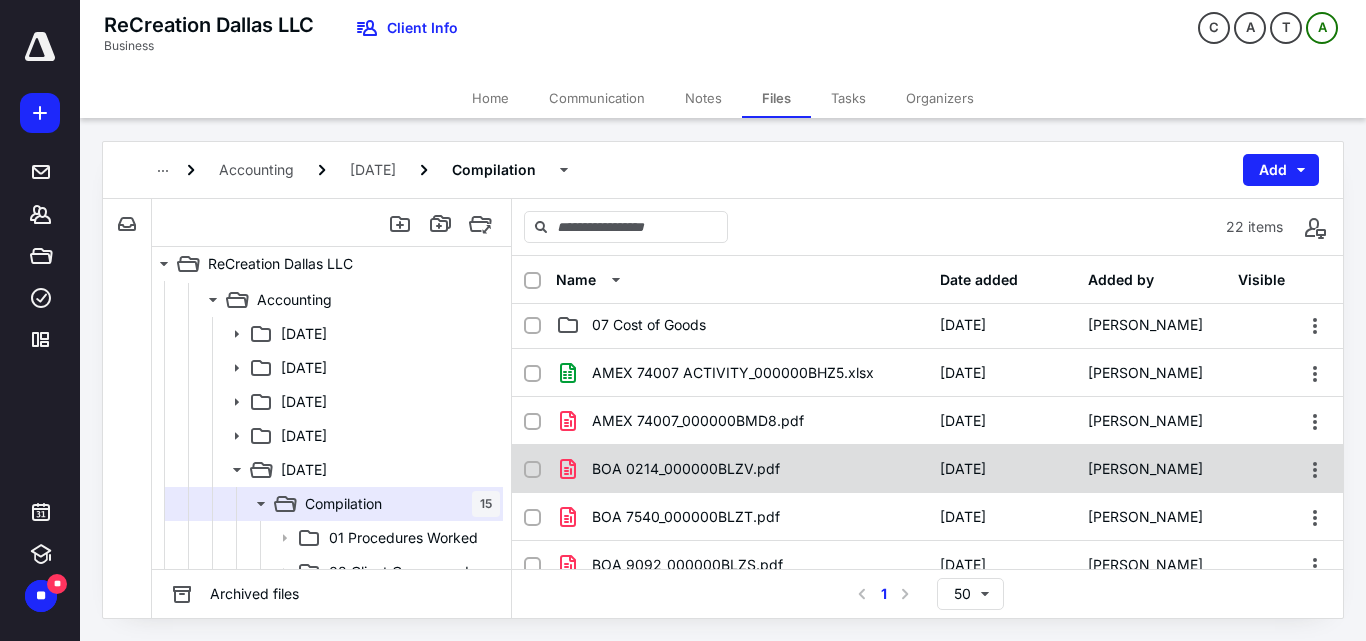 click on "BOA 0214_000000BLZV.pdf" at bounding box center (686, 469) 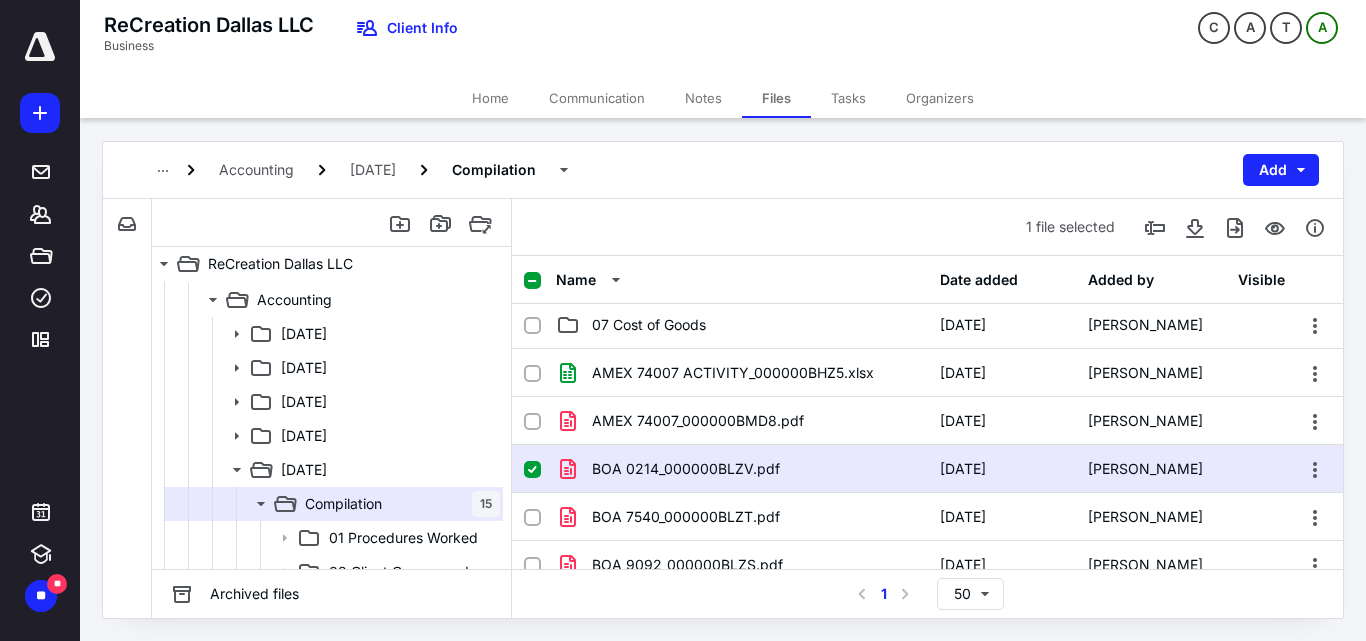 click on "BOA 0214_000000BLZV.pdf" at bounding box center [686, 469] 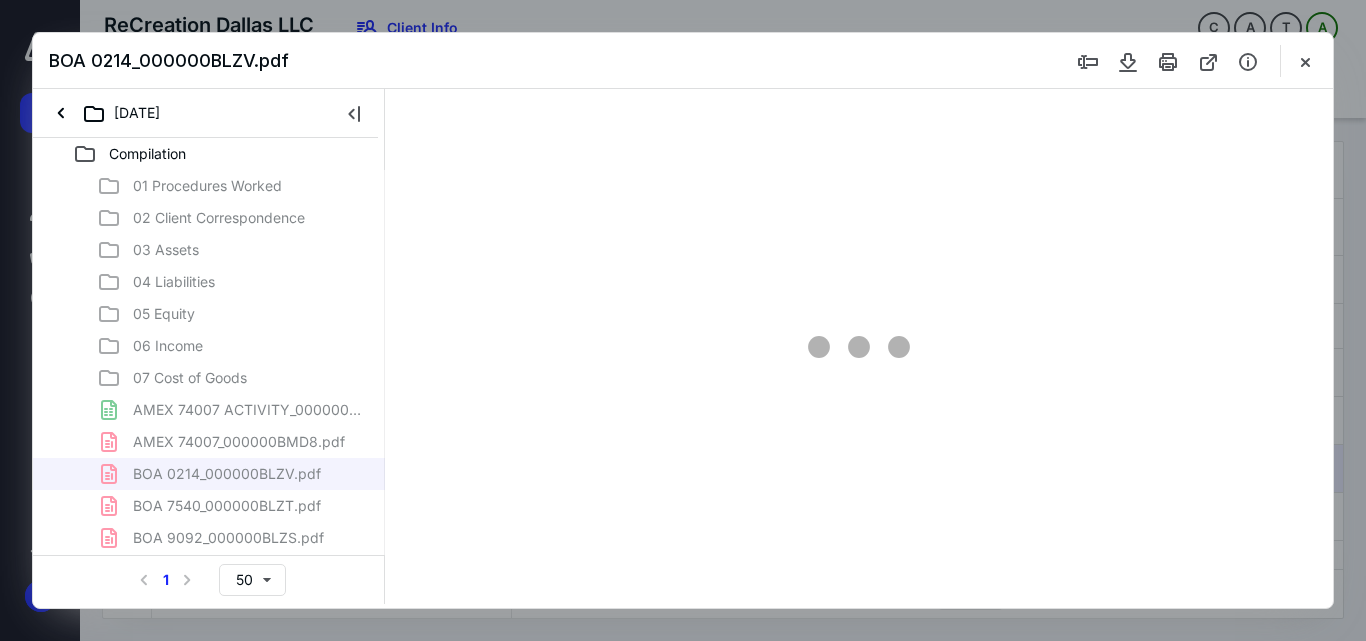 scroll, scrollTop: 0, scrollLeft: 0, axis: both 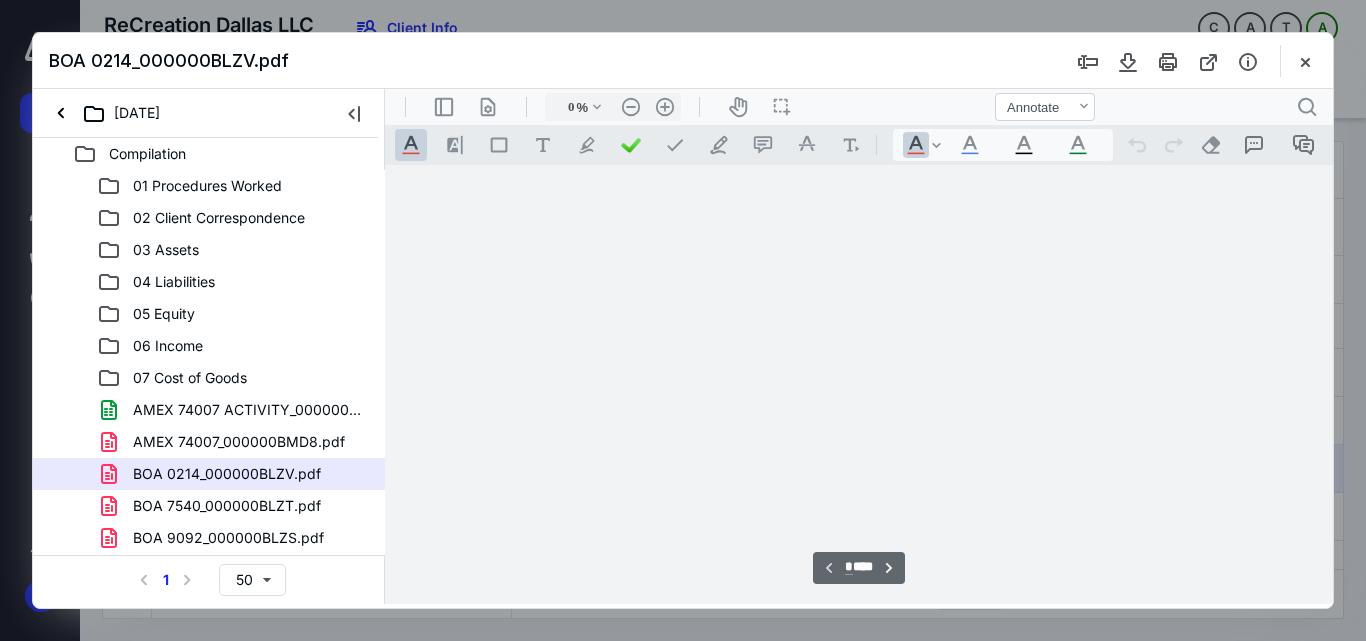 type on "55" 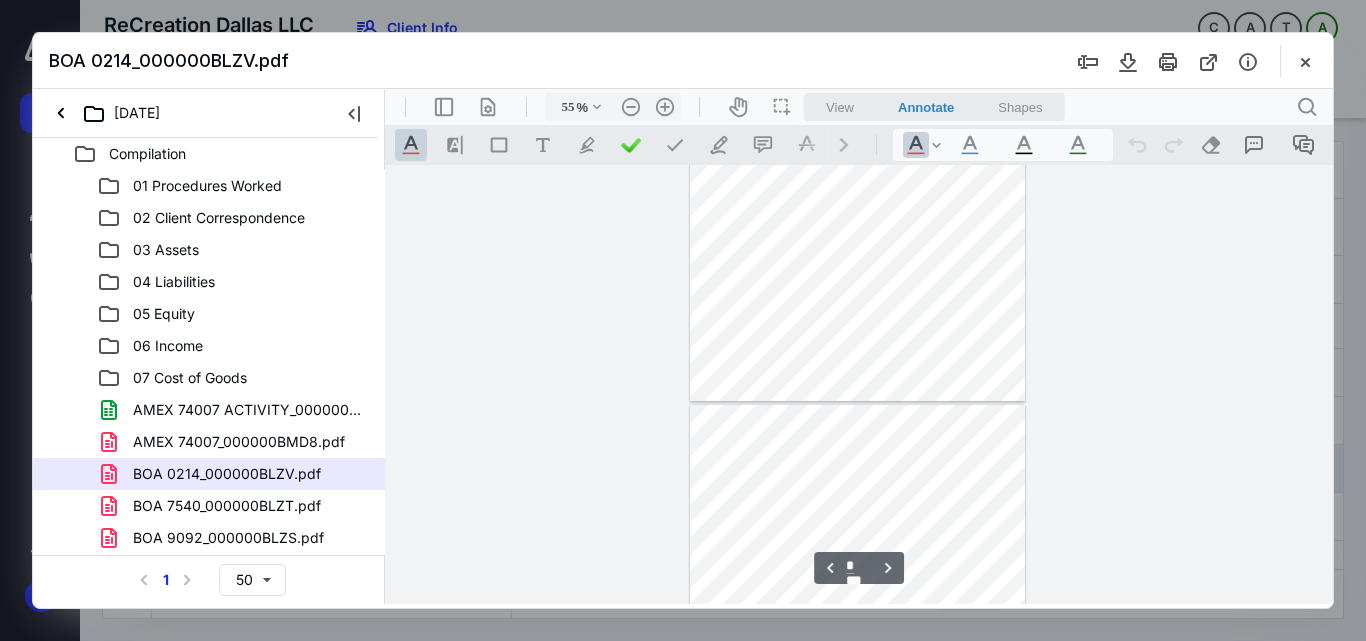 scroll, scrollTop: 500, scrollLeft: 0, axis: vertical 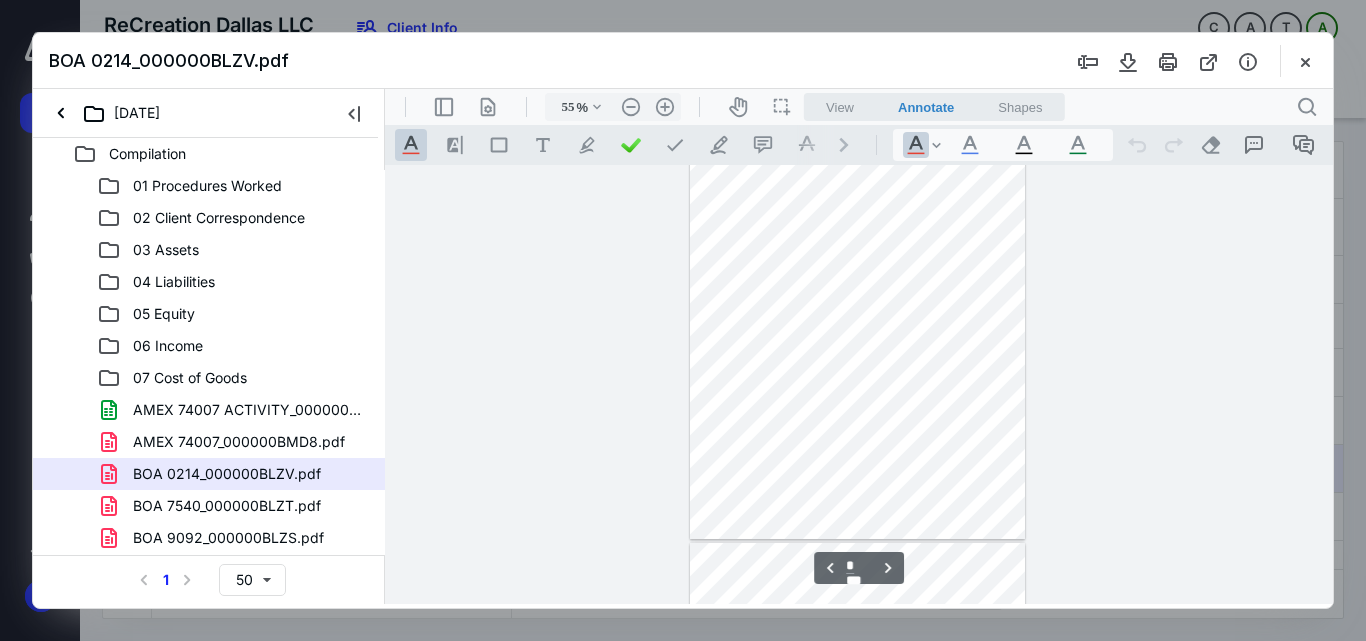 type on "*" 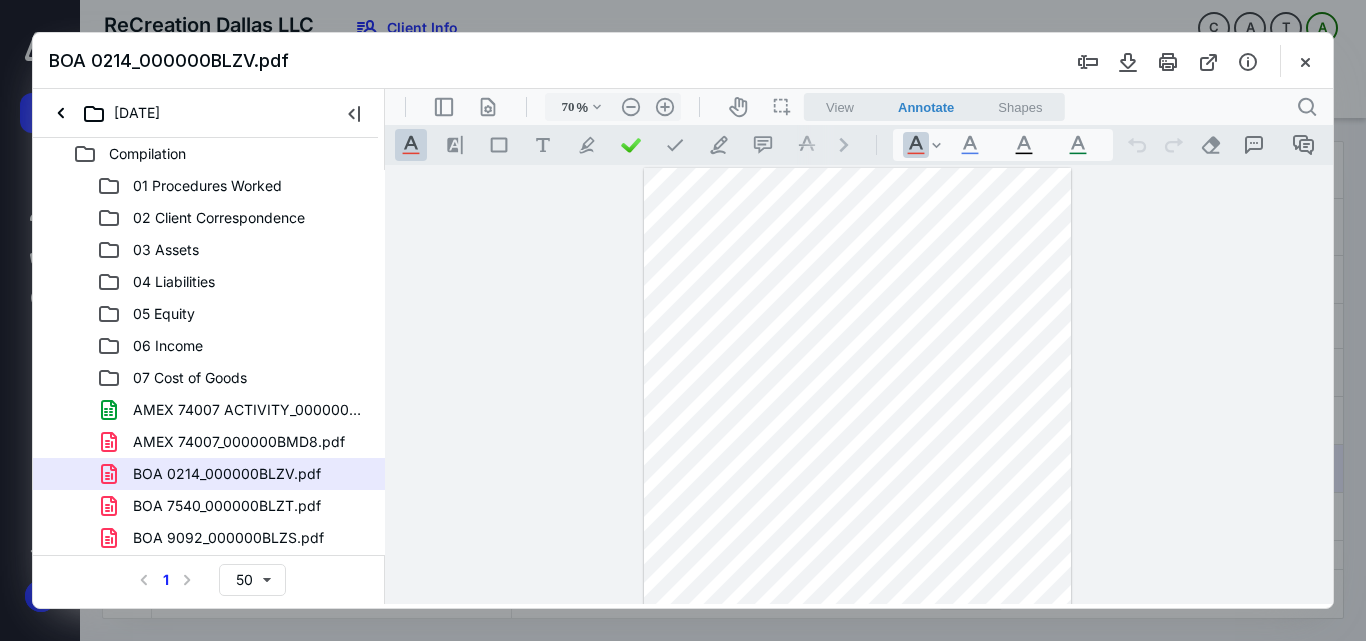 scroll, scrollTop: 56, scrollLeft: 0, axis: vertical 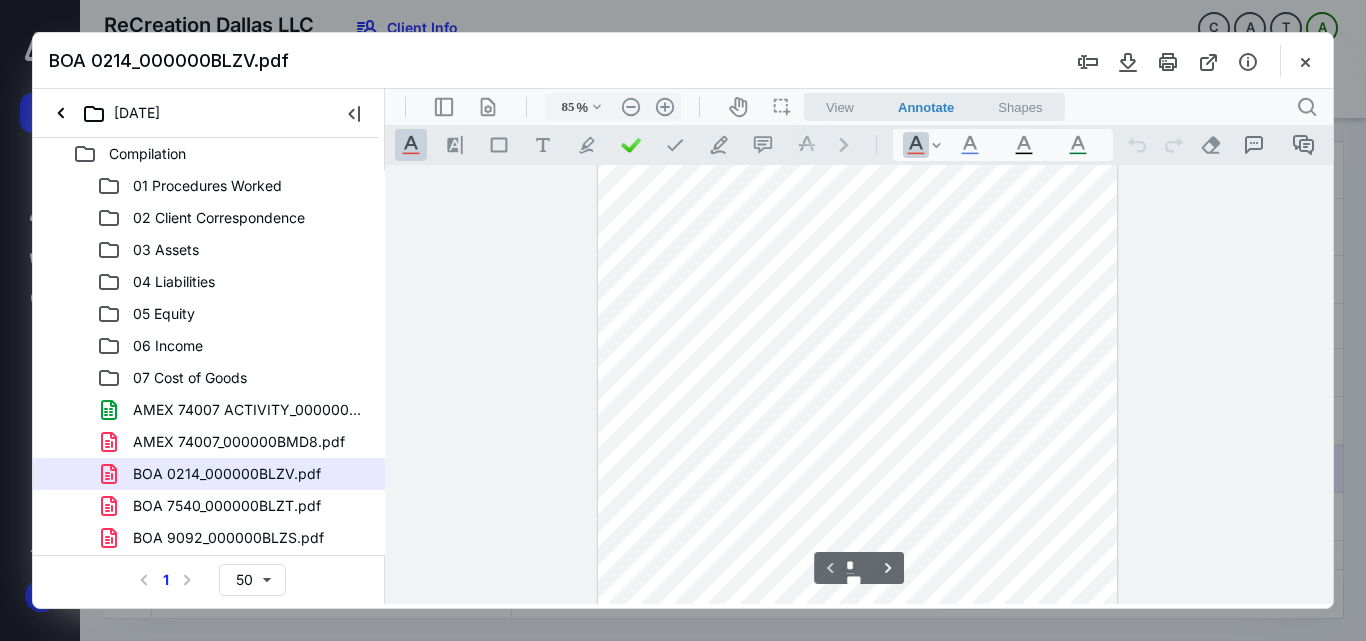 type on "135" 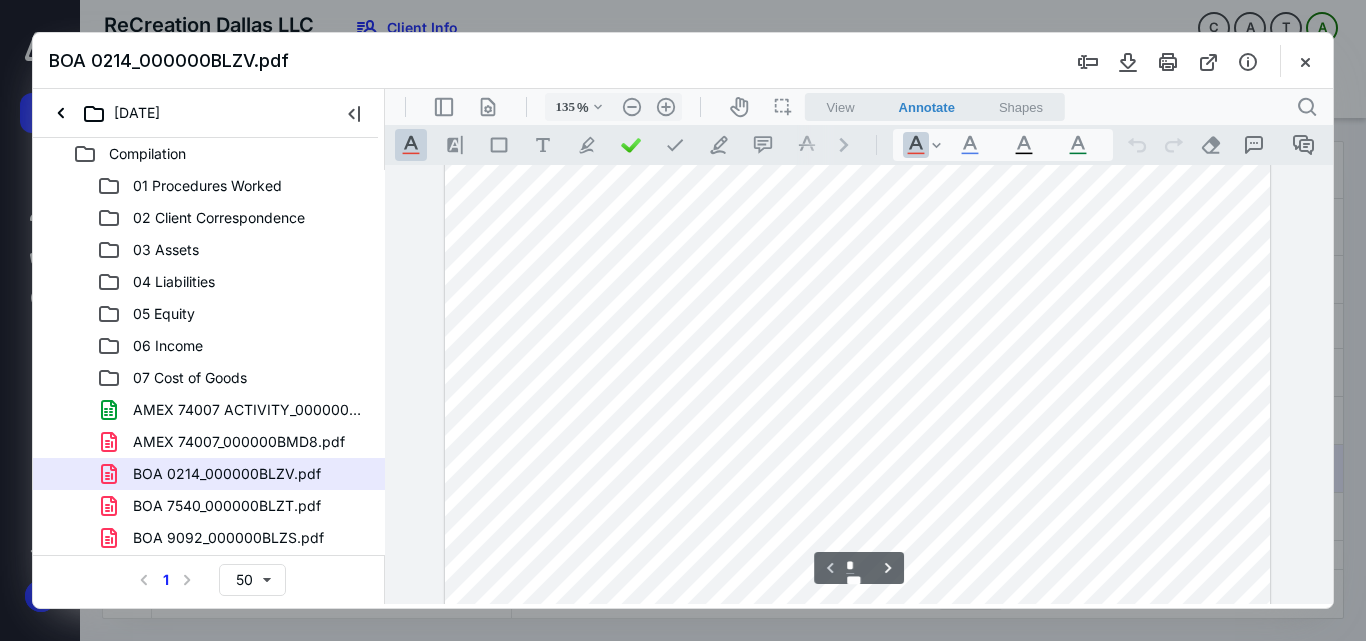 scroll, scrollTop: 328, scrollLeft: 0, axis: vertical 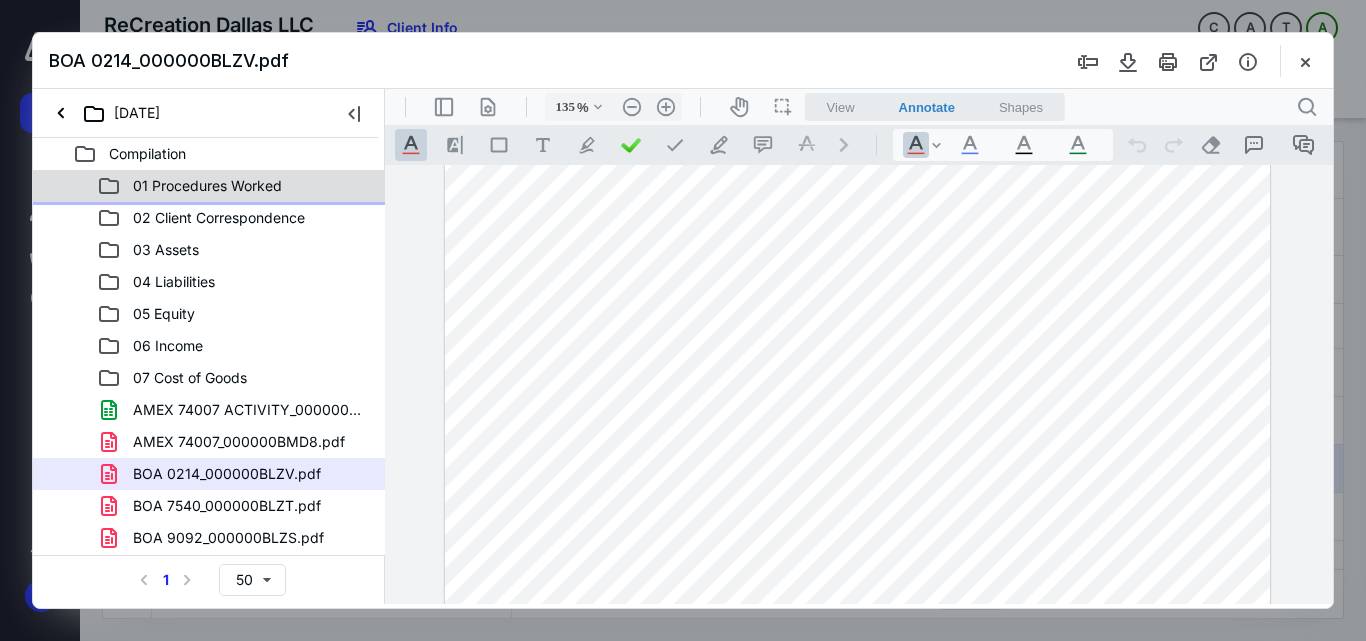 click on "01 Procedures Worked" at bounding box center (207, 186) 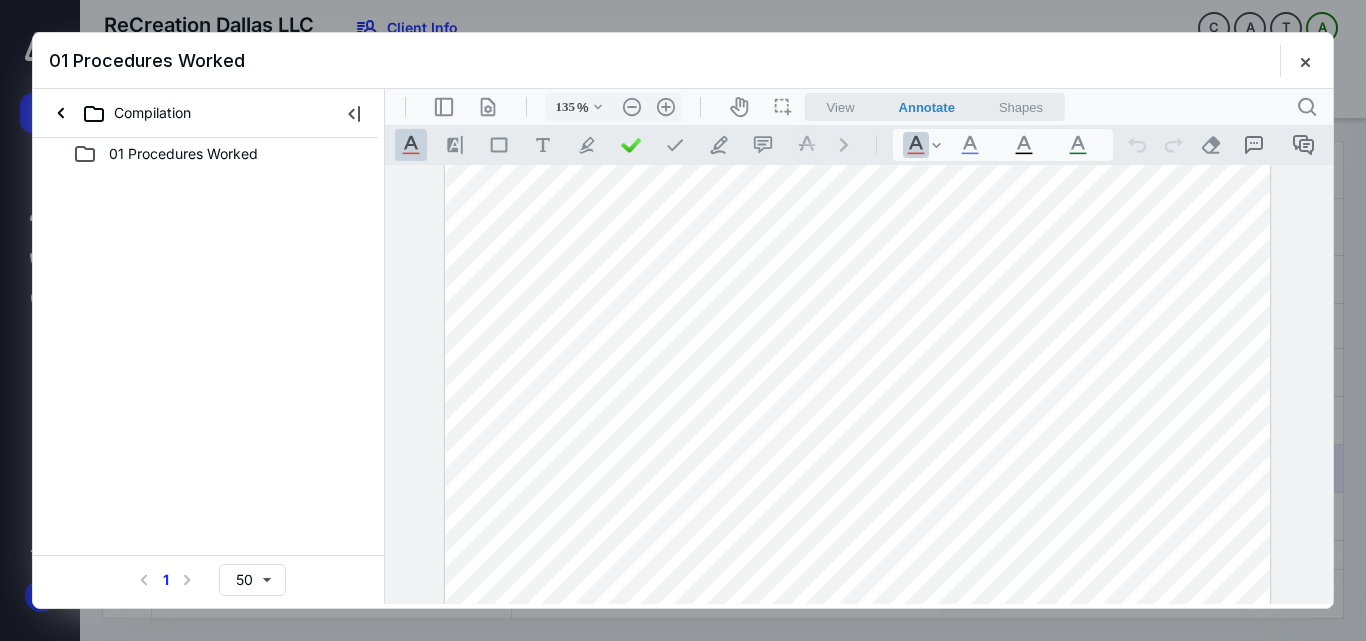 click on "01 Procedures Worked Select a page number for more results 1 50" at bounding box center (209, 371) 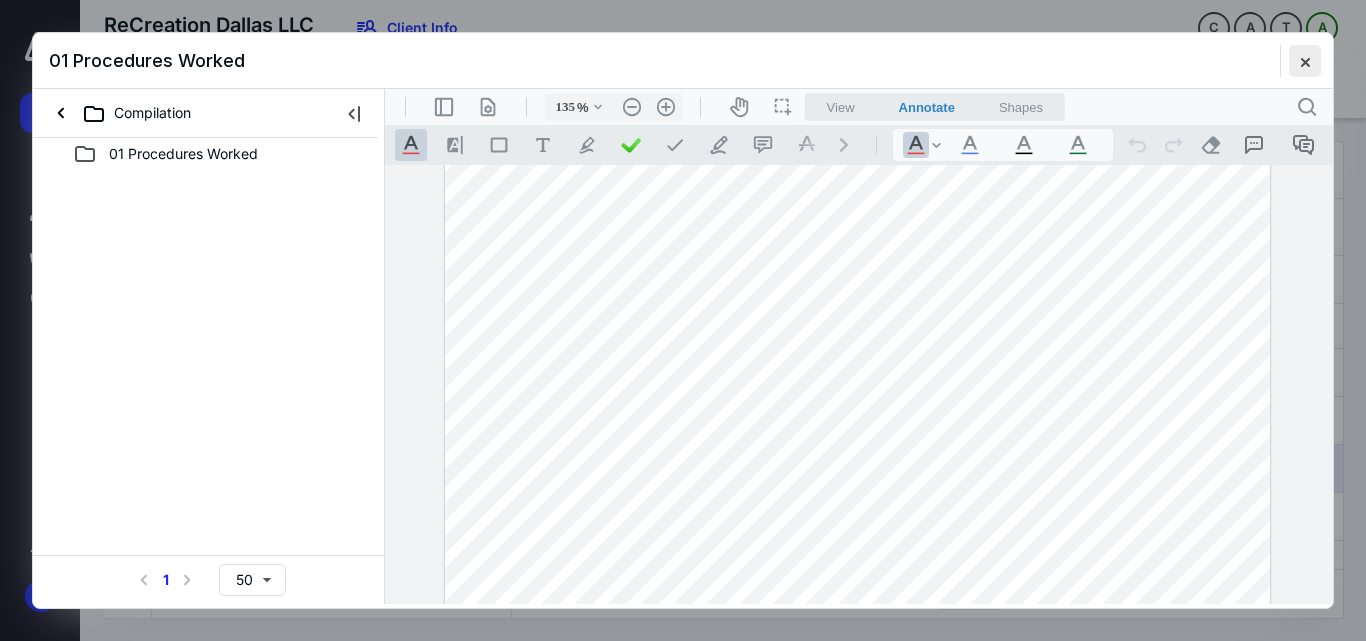 click at bounding box center (1305, 61) 